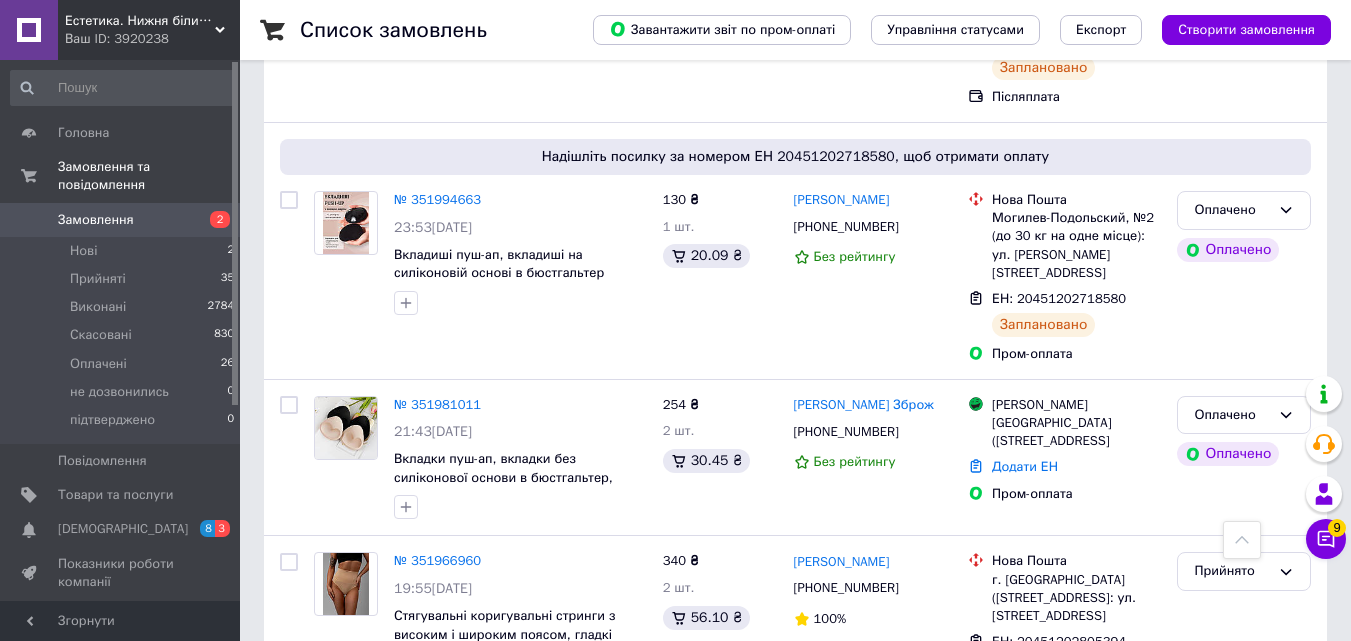 scroll, scrollTop: 2200, scrollLeft: 0, axis: vertical 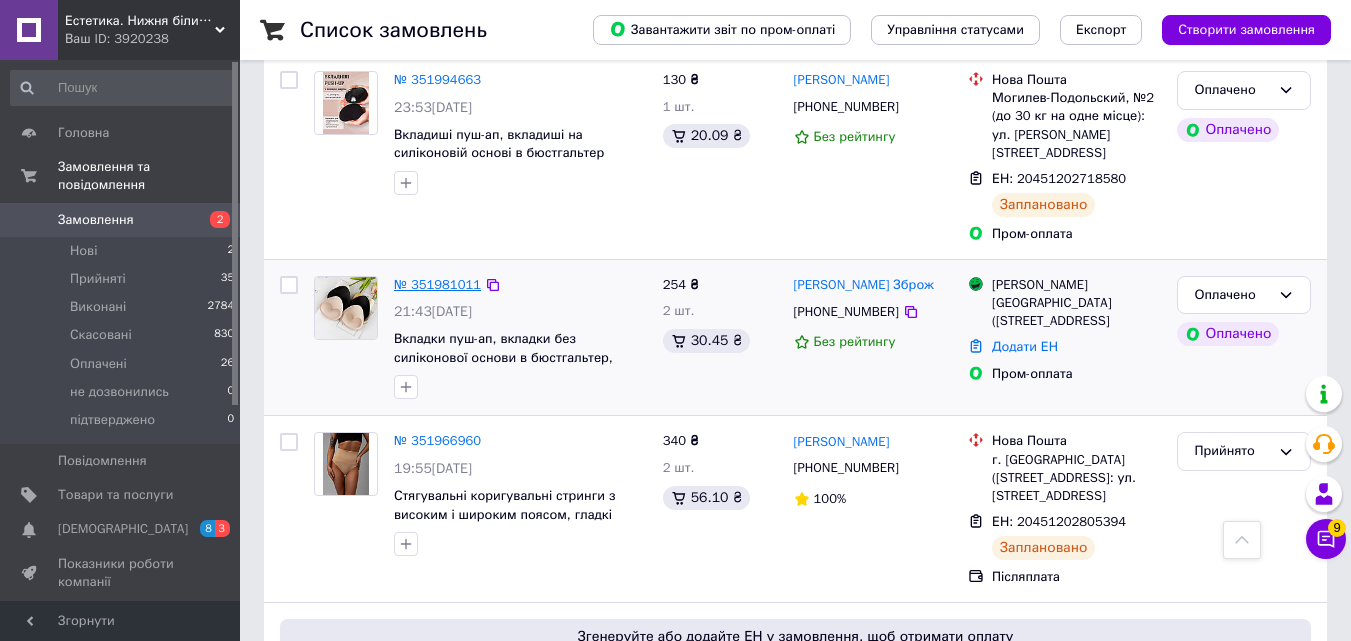 click on "№ 351981011" at bounding box center [437, 284] 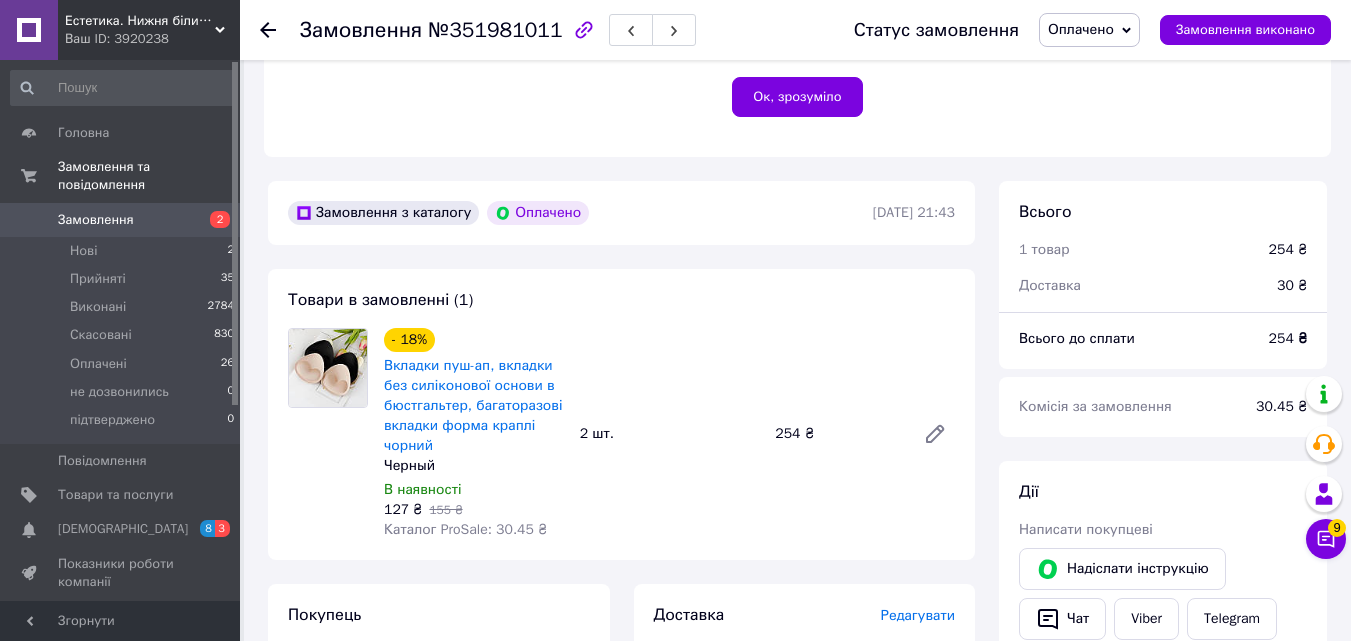 scroll, scrollTop: 600, scrollLeft: 0, axis: vertical 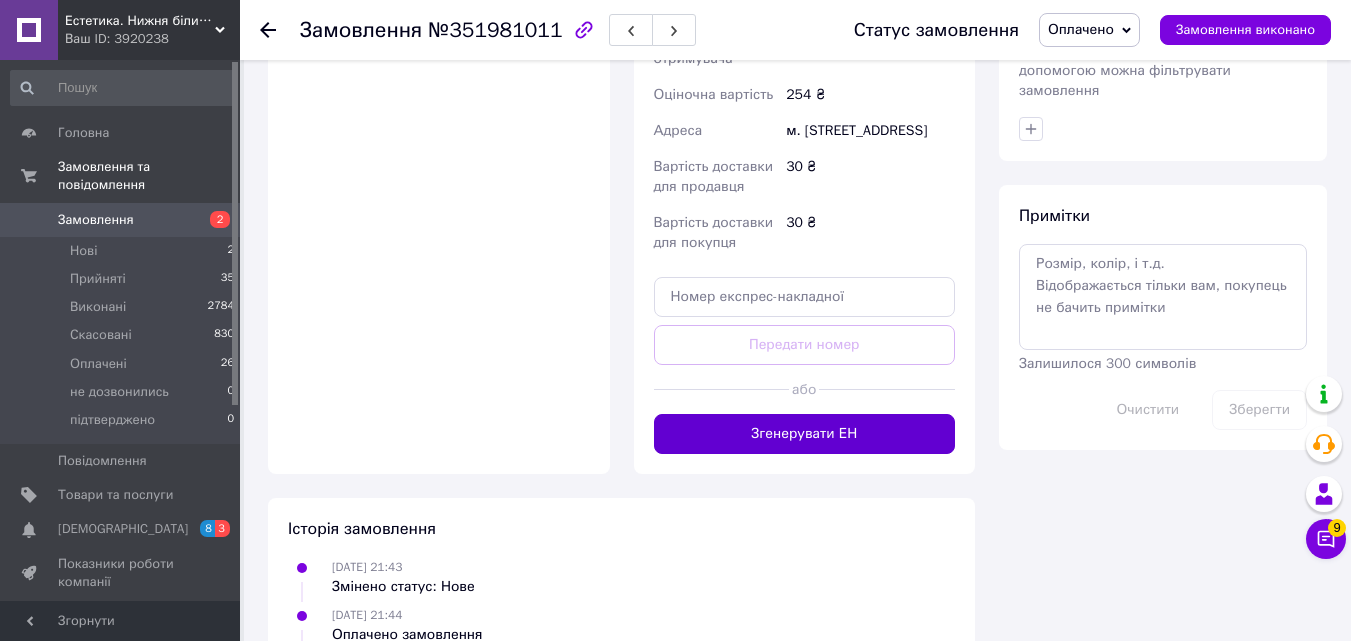 click on "Згенерувати ЕН" at bounding box center [805, 434] 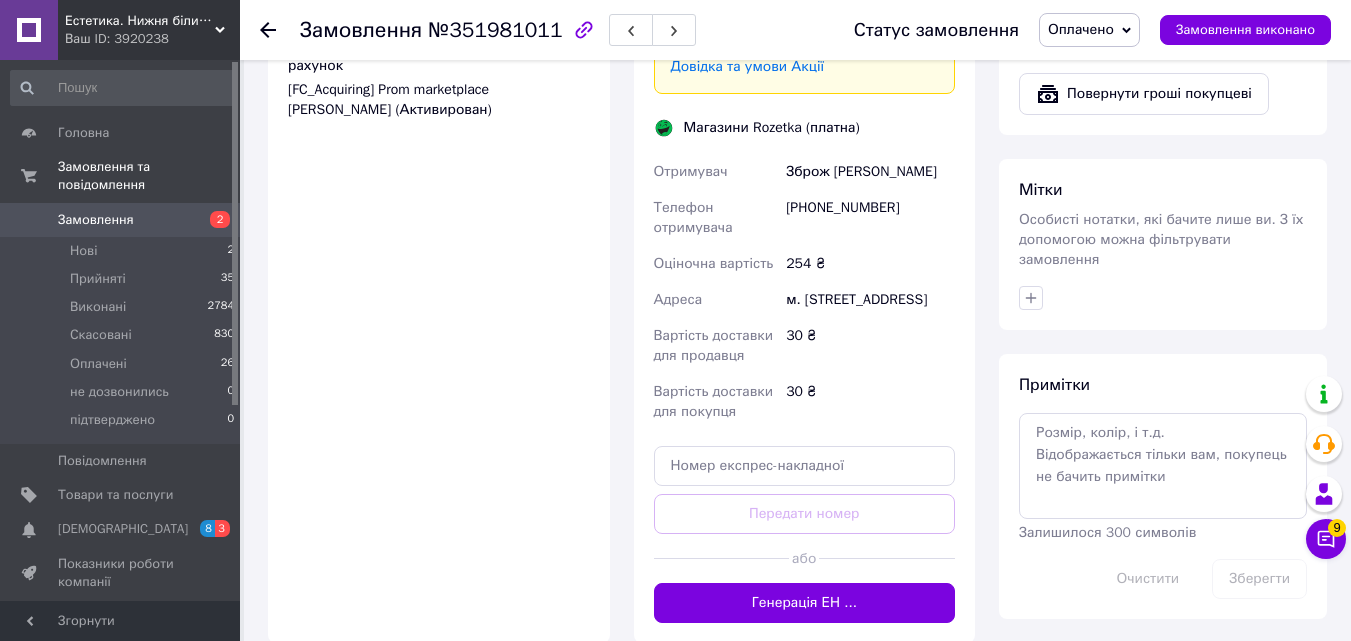 scroll, scrollTop: 1300, scrollLeft: 0, axis: vertical 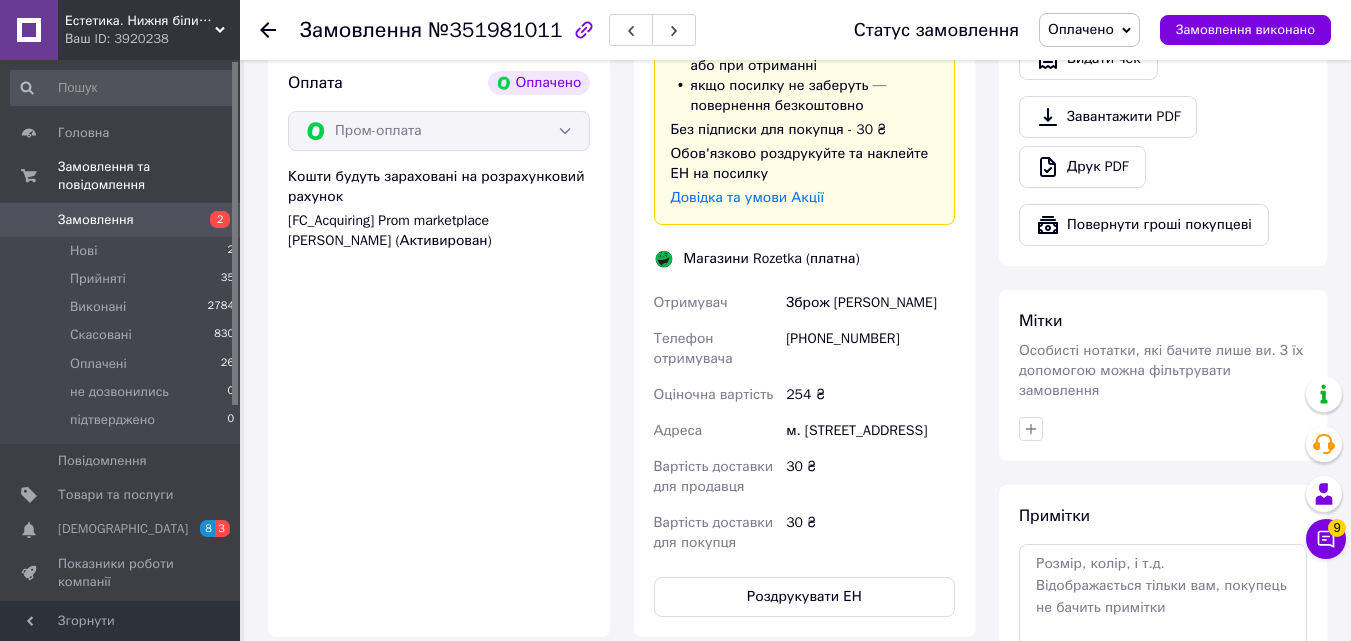 click on "Зброж [PERSON_NAME]" at bounding box center (870, 303) 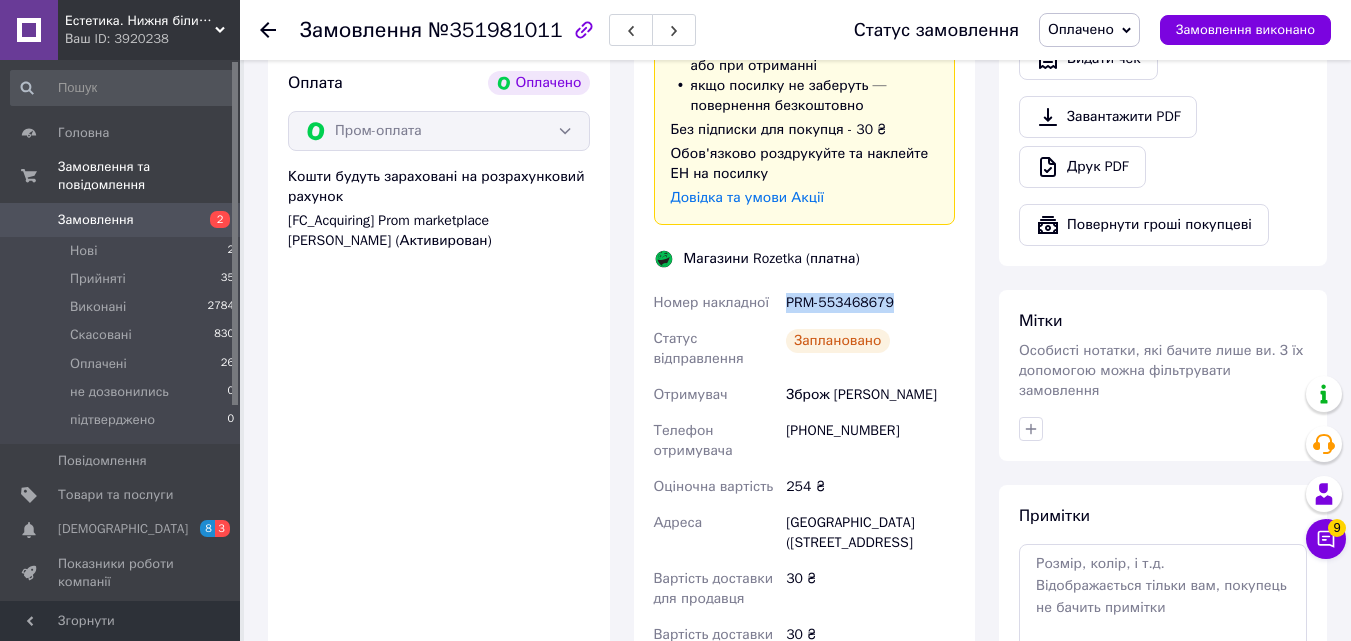 drag, startPoint x: 778, startPoint y: 290, endPoint x: 901, endPoint y: 289, distance: 123.00407 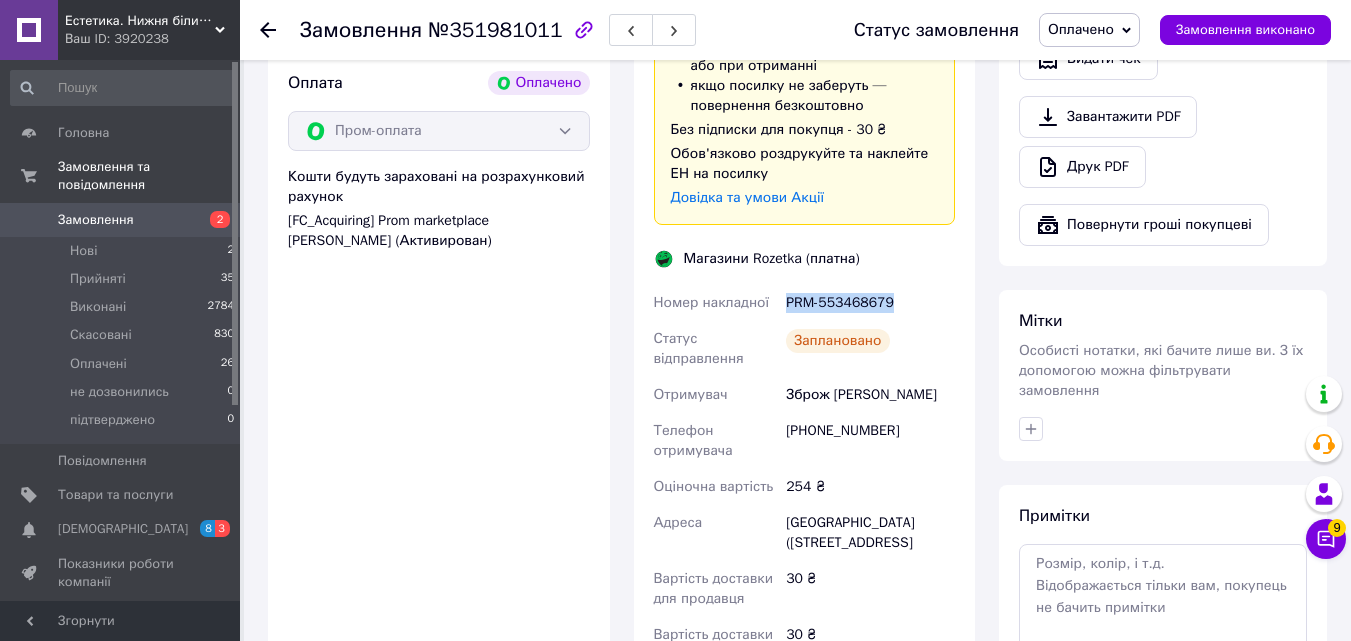 click on "Замовлення 2" at bounding box center (123, 220) 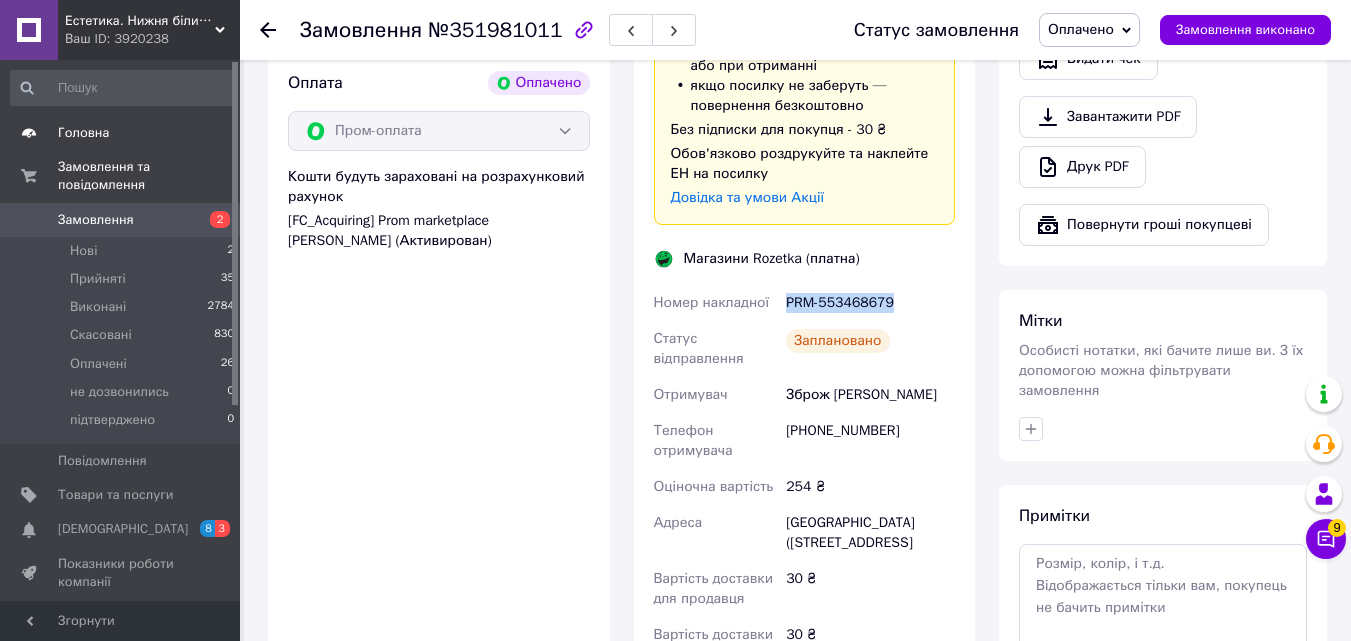 scroll, scrollTop: 0, scrollLeft: 0, axis: both 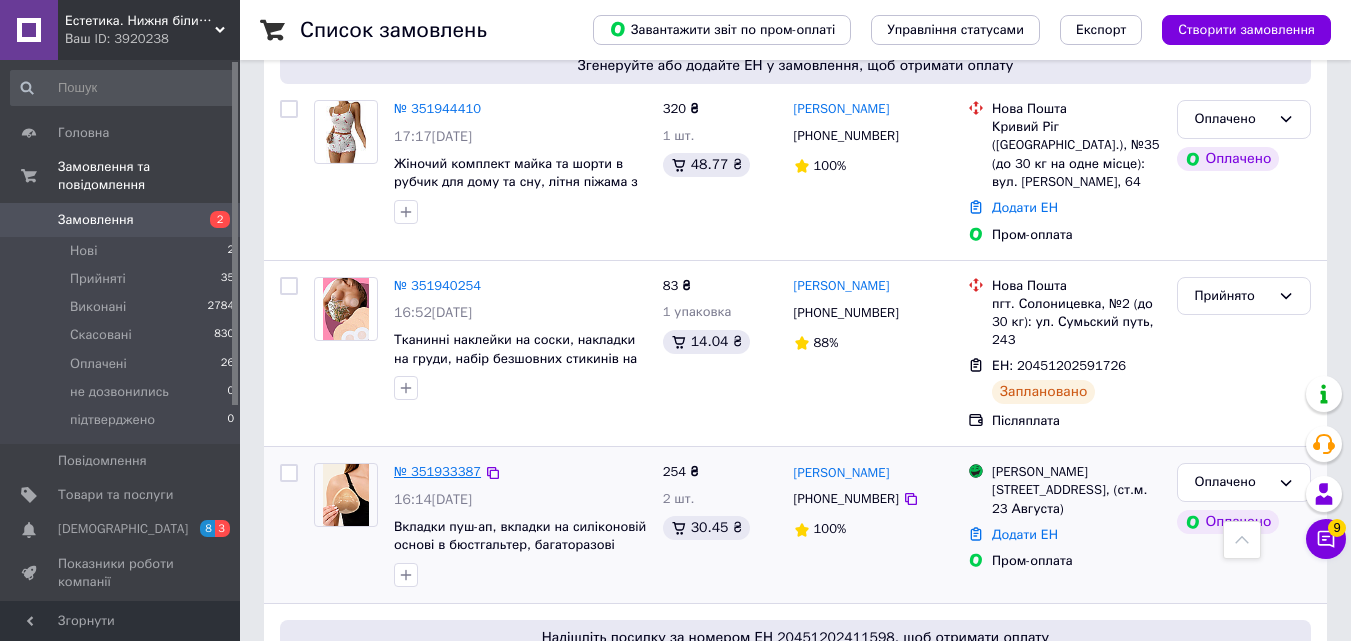 click on "№ 351933387" at bounding box center [437, 471] 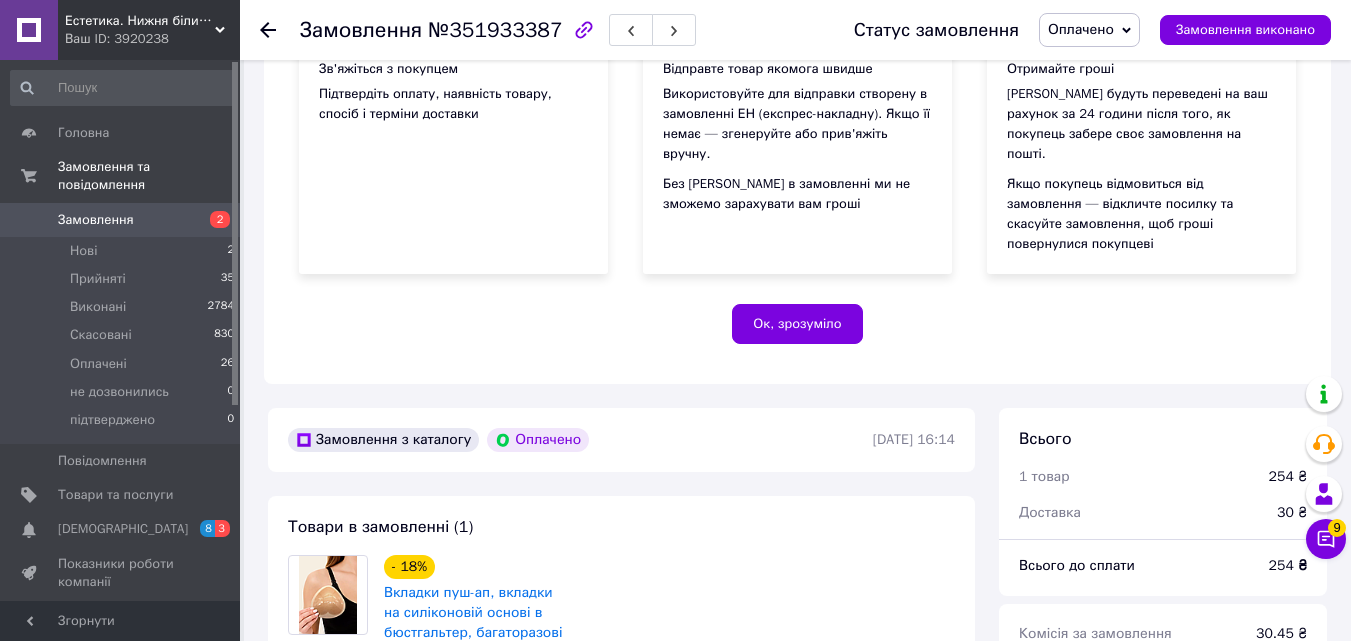scroll, scrollTop: 1676, scrollLeft: 0, axis: vertical 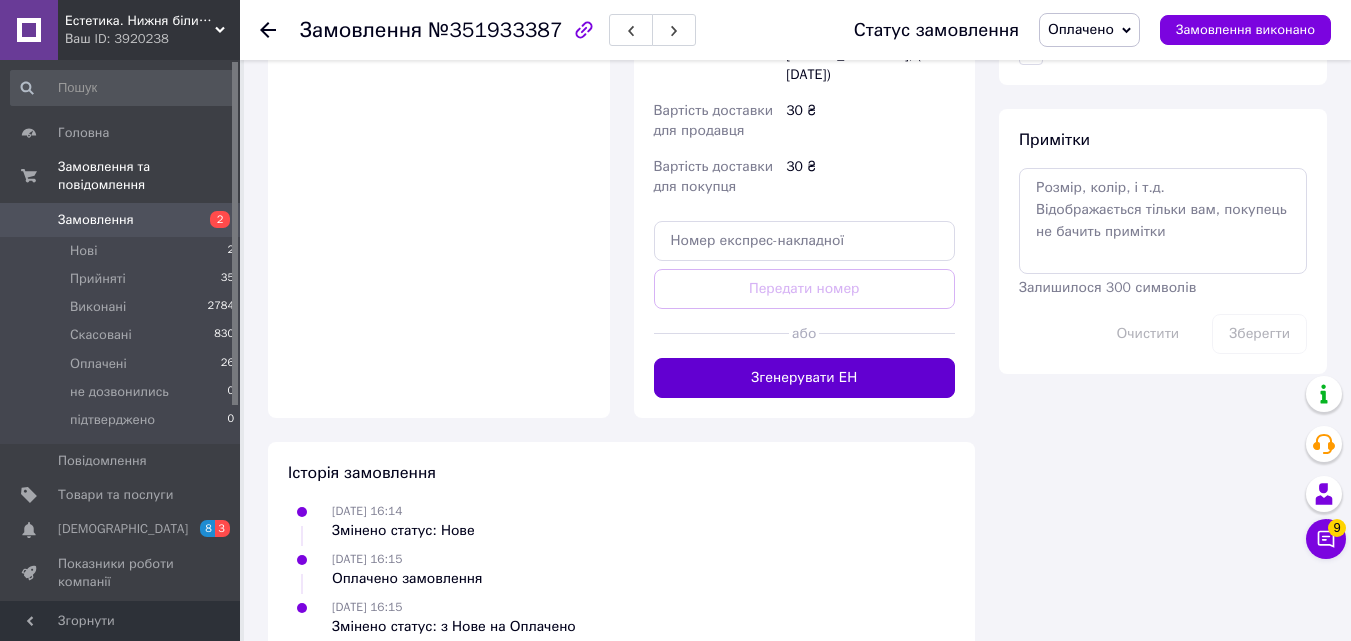 click on "Згенерувати ЕН" at bounding box center [805, 378] 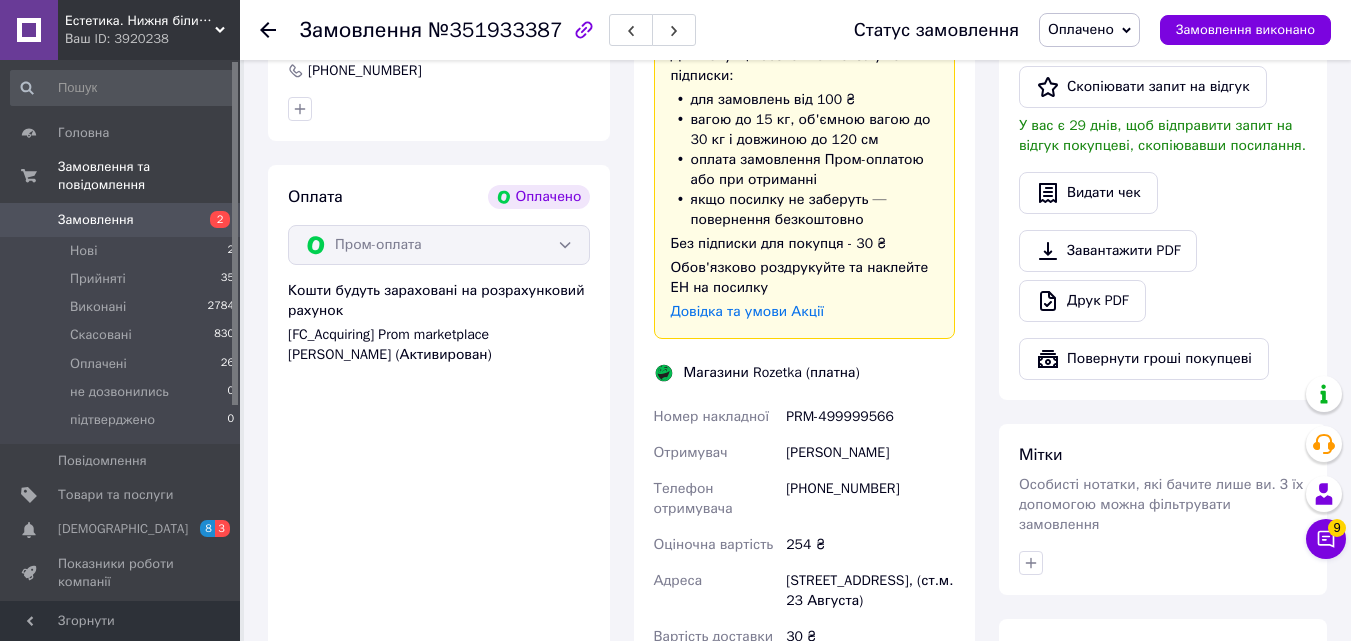 scroll, scrollTop: 1276, scrollLeft: 0, axis: vertical 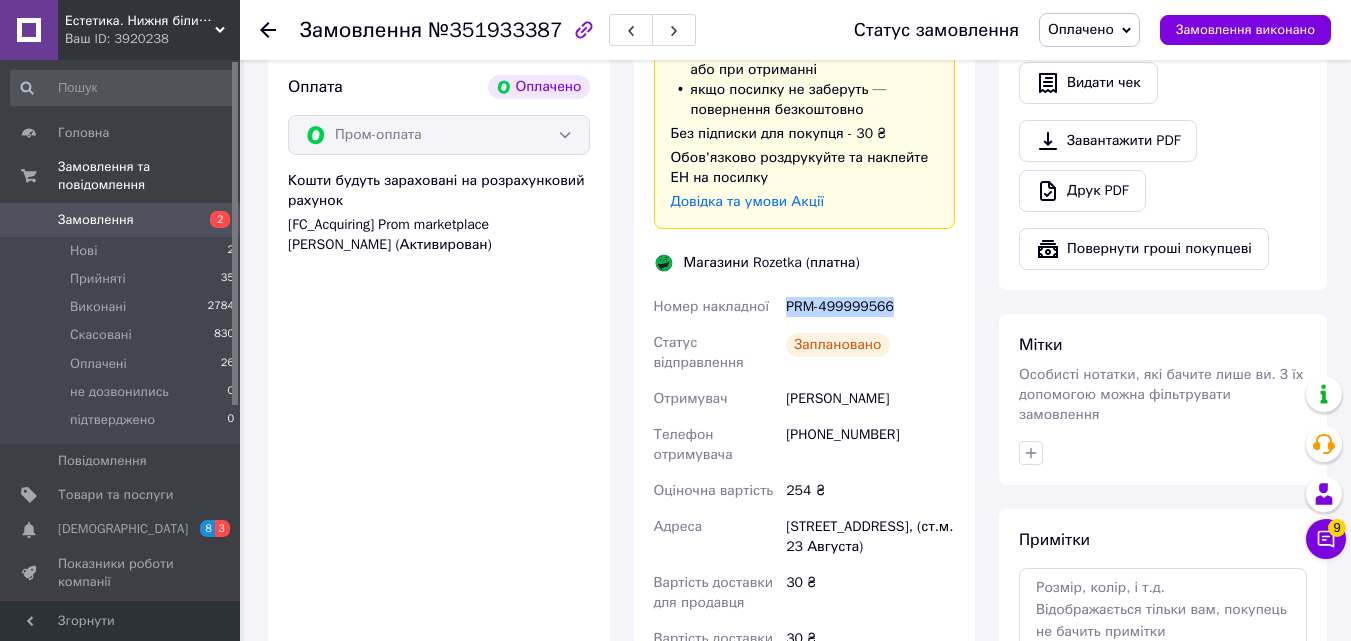 drag, startPoint x: 784, startPoint y: 286, endPoint x: 919, endPoint y: 299, distance: 135.62448 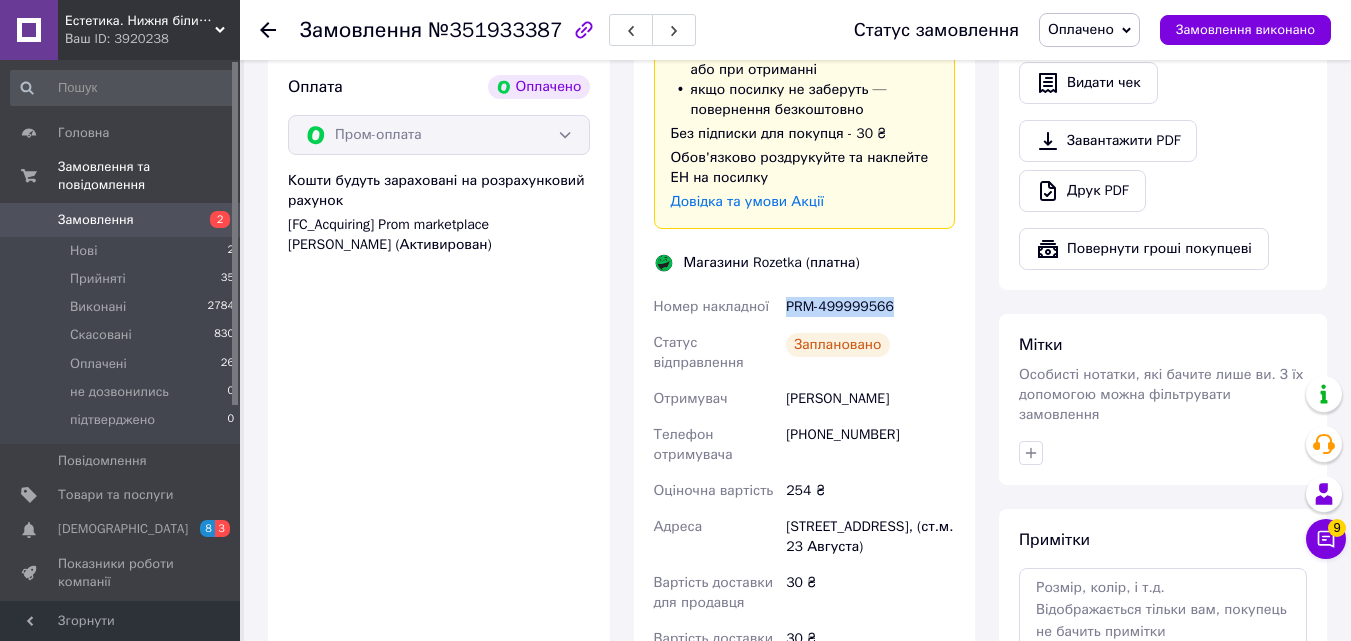 copy on "PRM-499999566" 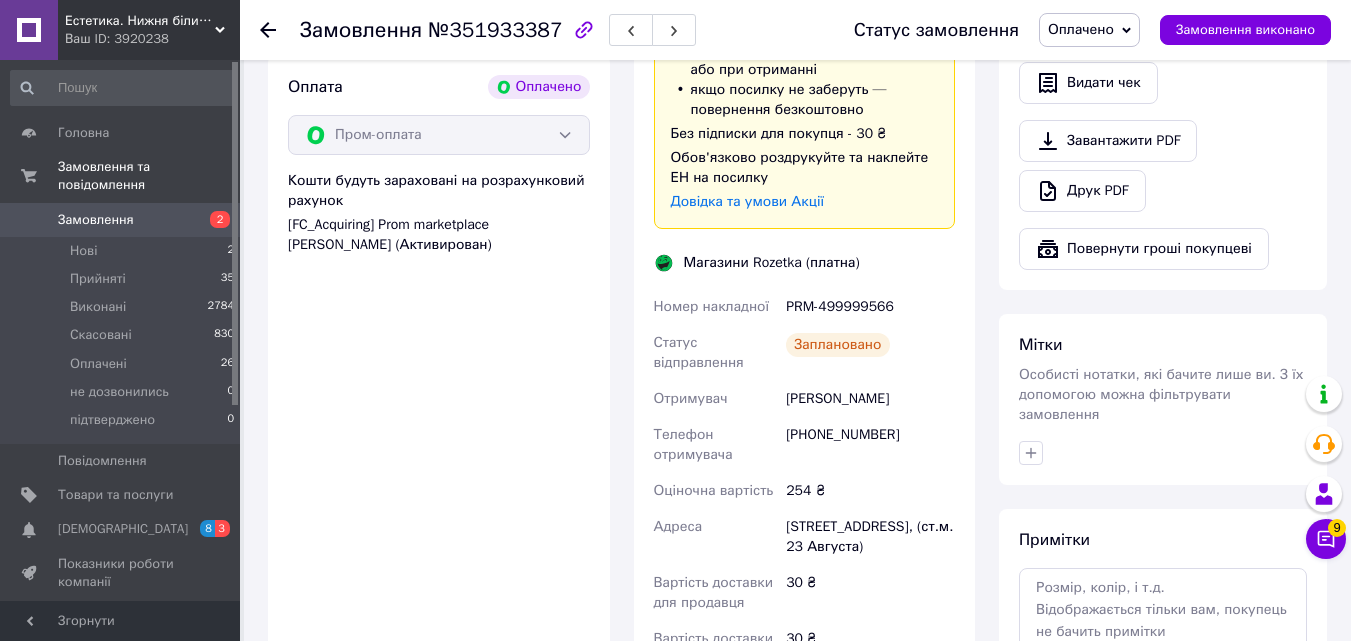 click 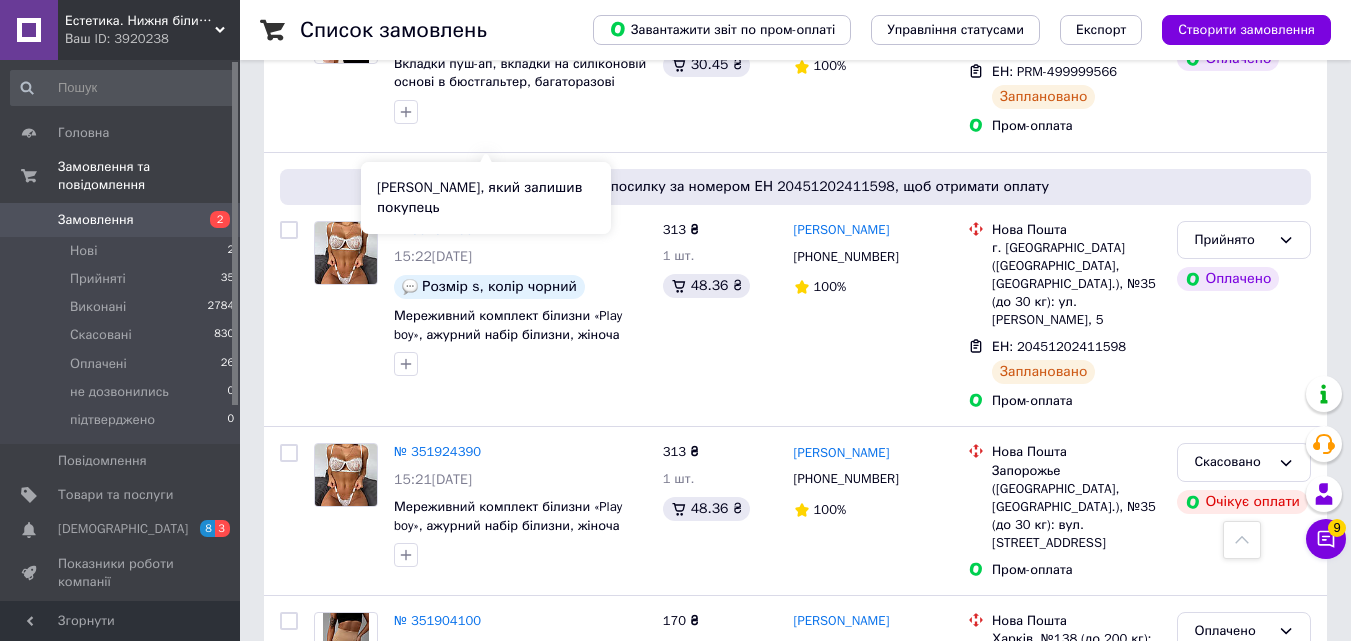 scroll, scrollTop: 3713, scrollLeft: 0, axis: vertical 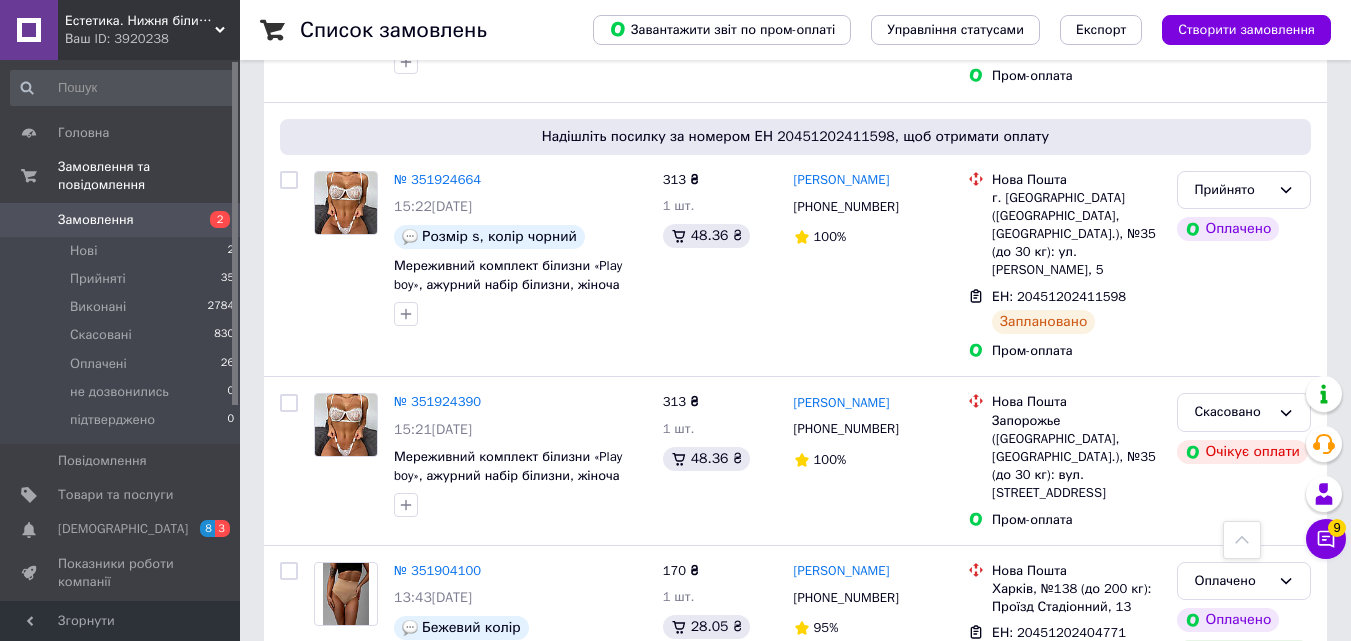 click on "2" at bounding box center [327, 778] 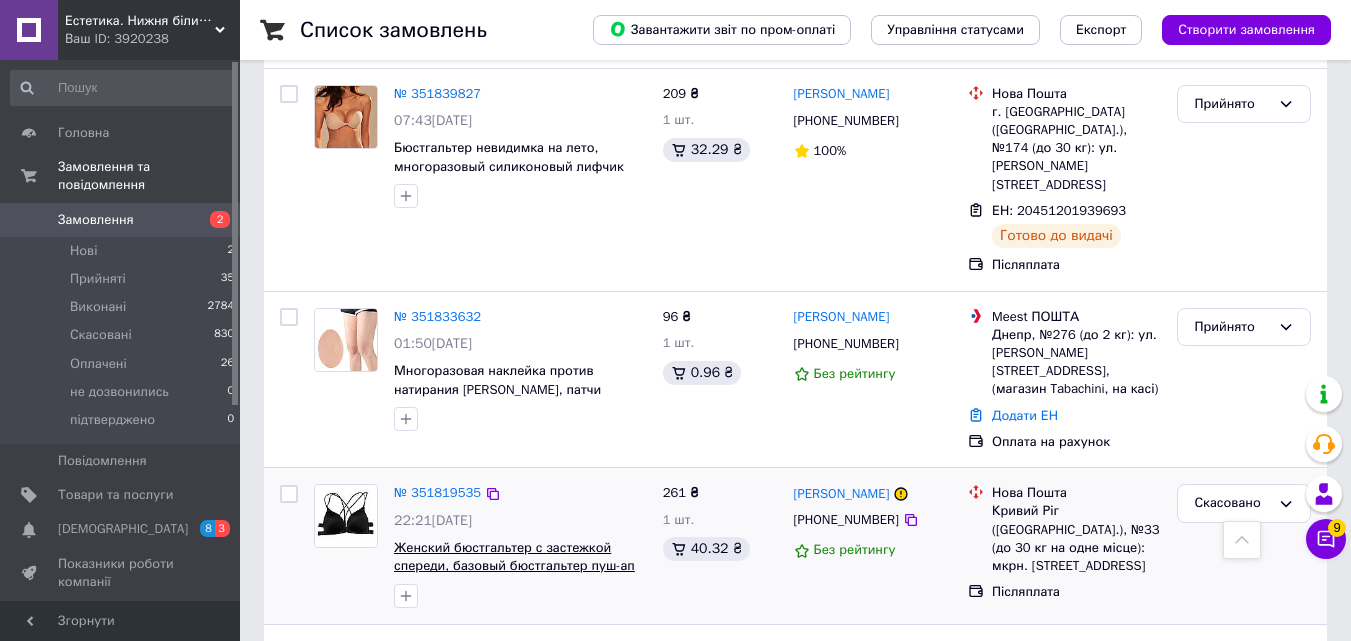 scroll, scrollTop: 1500, scrollLeft: 0, axis: vertical 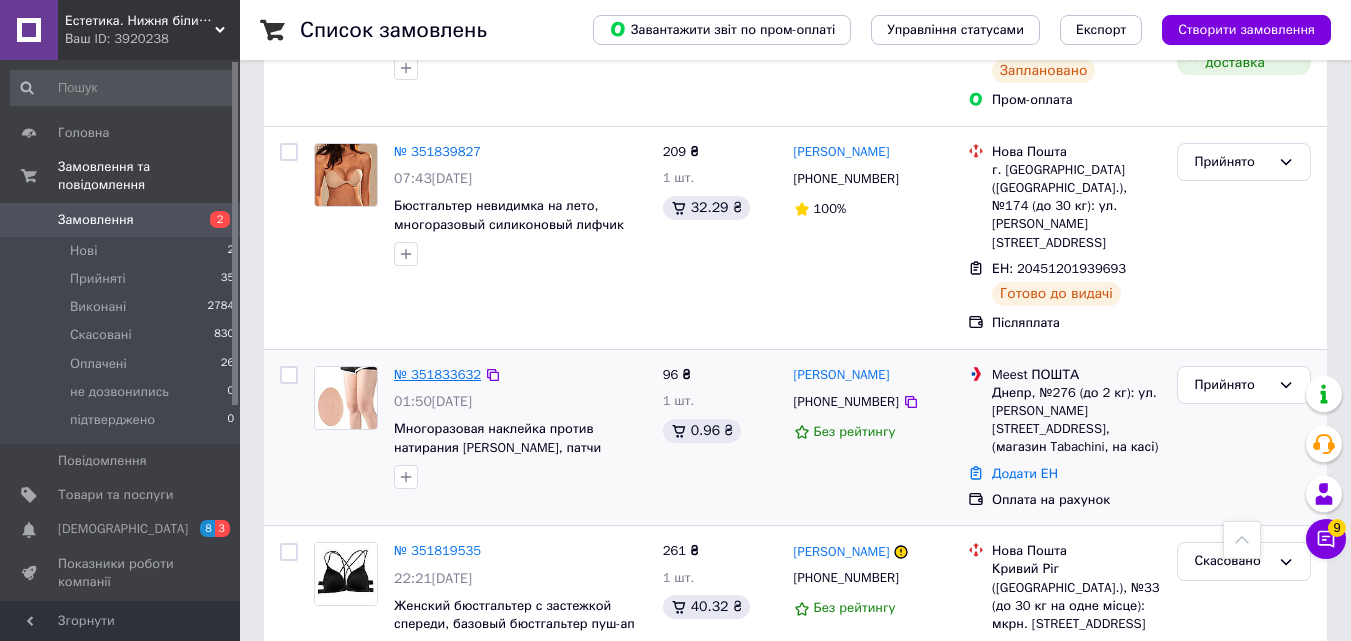 click on "№ 351833632" at bounding box center (437, 374) 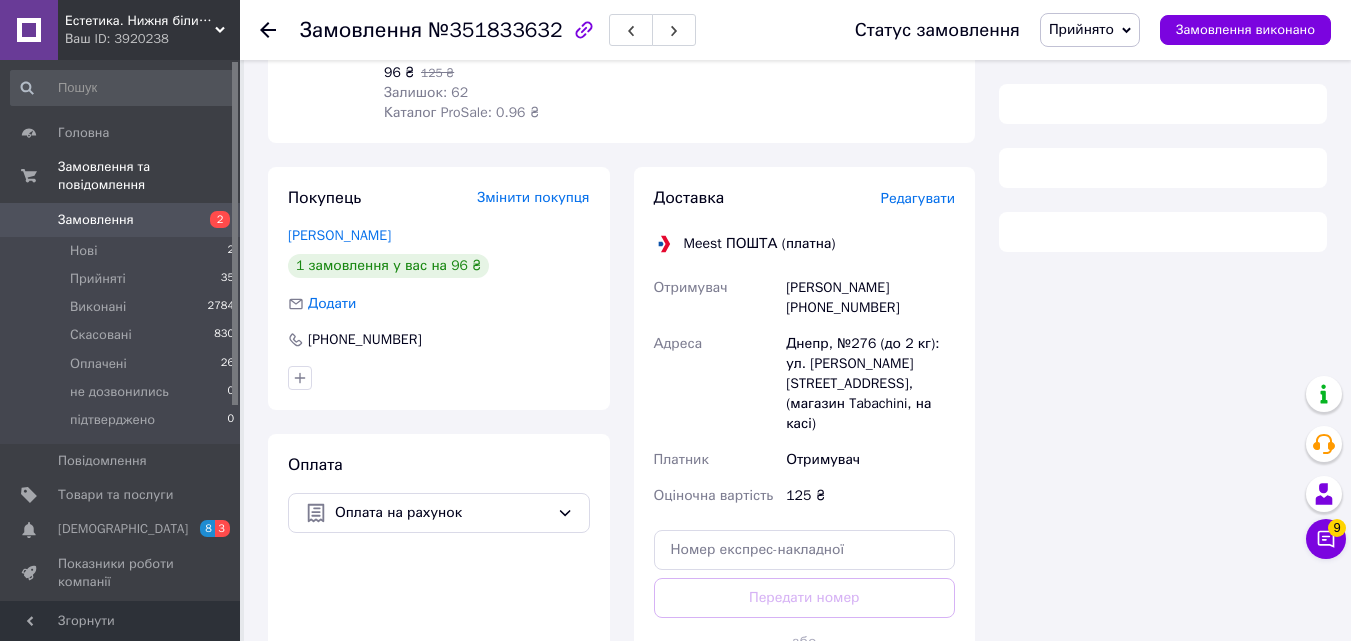 scroll, scrollTop: 758, scrollLeft: 0, axis: vertical 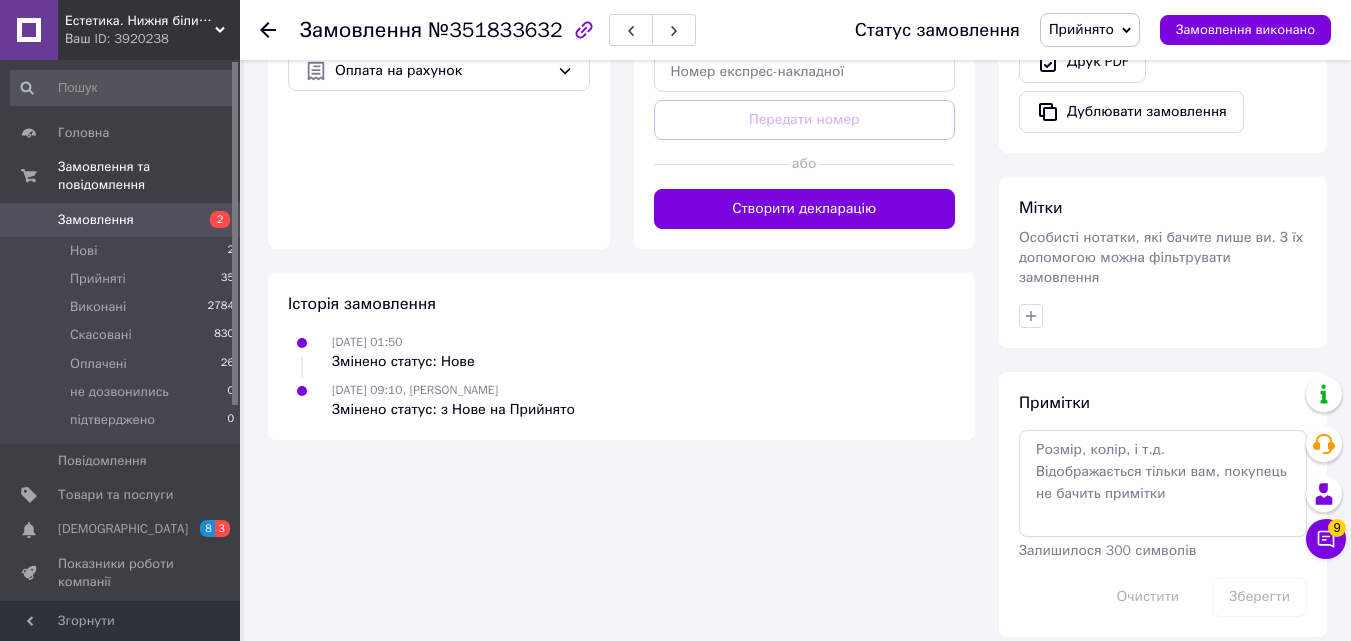 click on "Замовлення з Bigl [DATE] 01:50 Товари в замовленні (1) Додати товар - 23% Багаторазова наклейка проти натирання стегон, патчі проти натирання ніг Готово до відправки 96 ₴   125 ₴ Залишок: 62 Каталог ProSale: 0.96 ₴  1   шт. 96 ₴ Покупець Змінити покупця [PERSON_NAME] 1 замовлення у вас на 96 ₴ Без рейтингу   Додати відгук Додати [PHONE_NUMBER] Оплата Оплата на рахунок Доставка Редагувати Meest ПОШТА (платна) Отримувач [PERSON_NAME] [PHONE_NUMBER] Адреса Днепр, №276 (до 2 кг): ул. [PERSON_NAME][STREET_ADDRESS], (магазин Tabachini, на касі) Платник Отримувач Оціночна вартість 125 ₴ Передати номер або Платник   *   *" at bounding box center [621, -19] 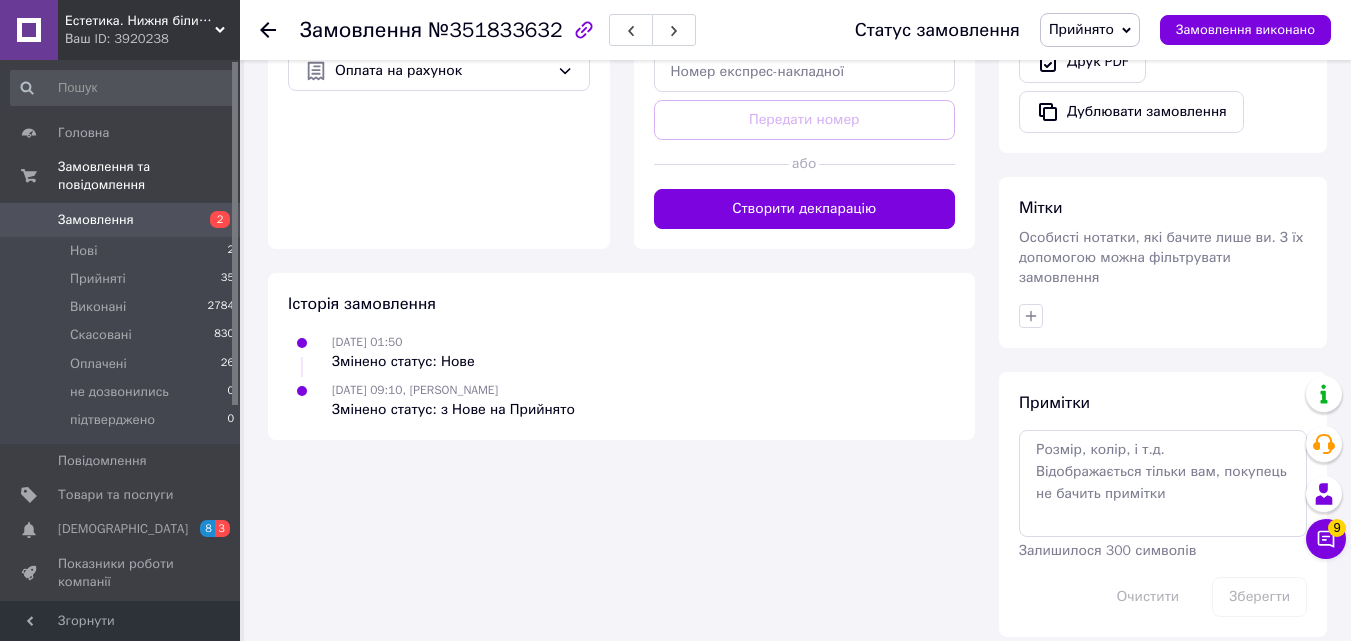 click on "Створити декларацію" at bounding box center [805, 209] 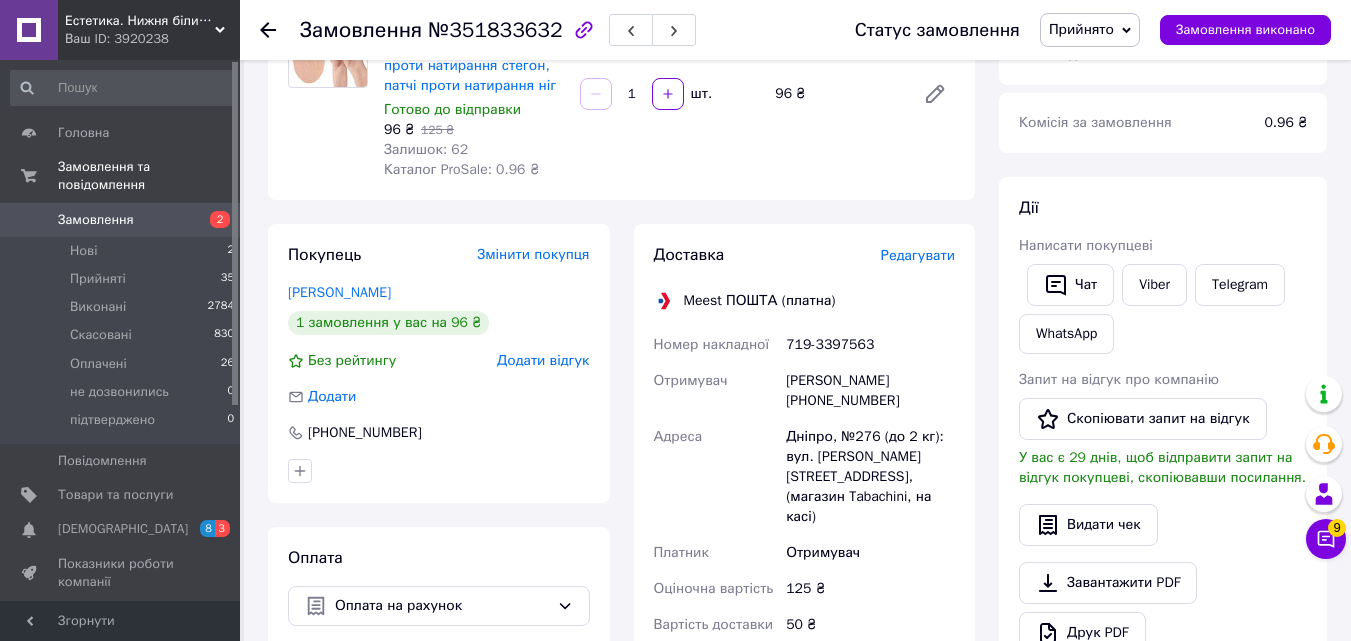scroll, scrollTop: 258, scrollLeft: 0, axis: vertical 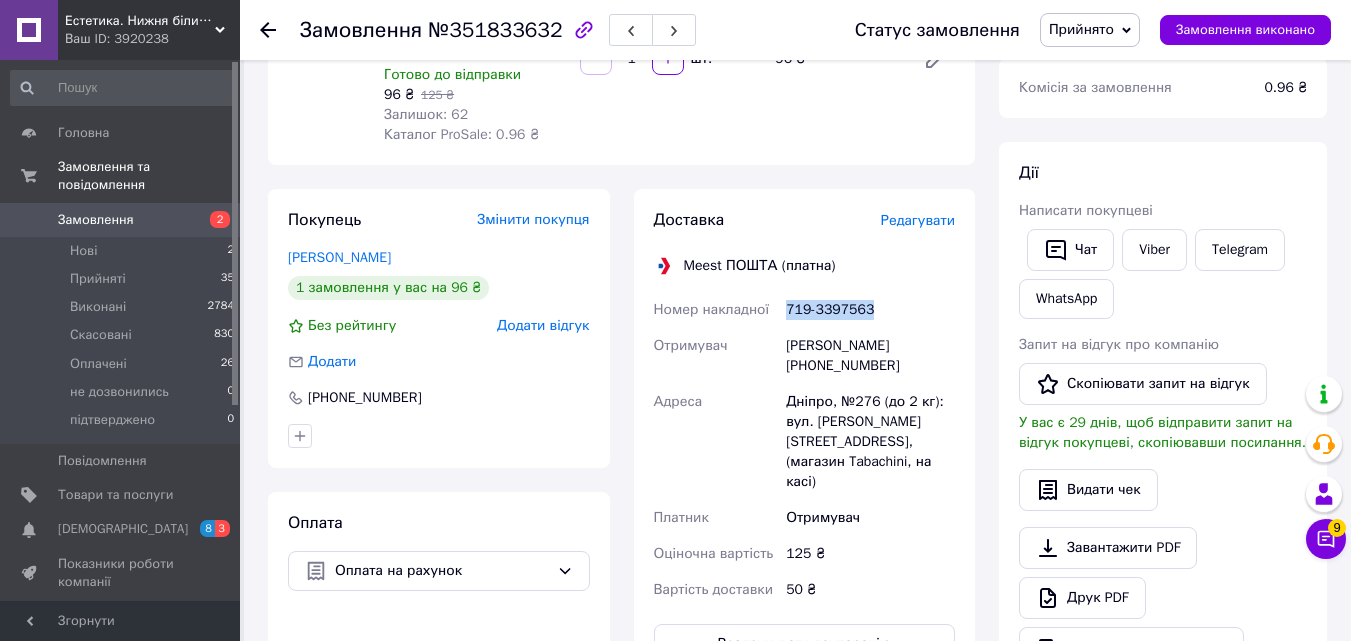 drag, startPoint x: 786, startPoint y: 309, endPoint x: 873, endPoint y: 314, distance: 87.14356 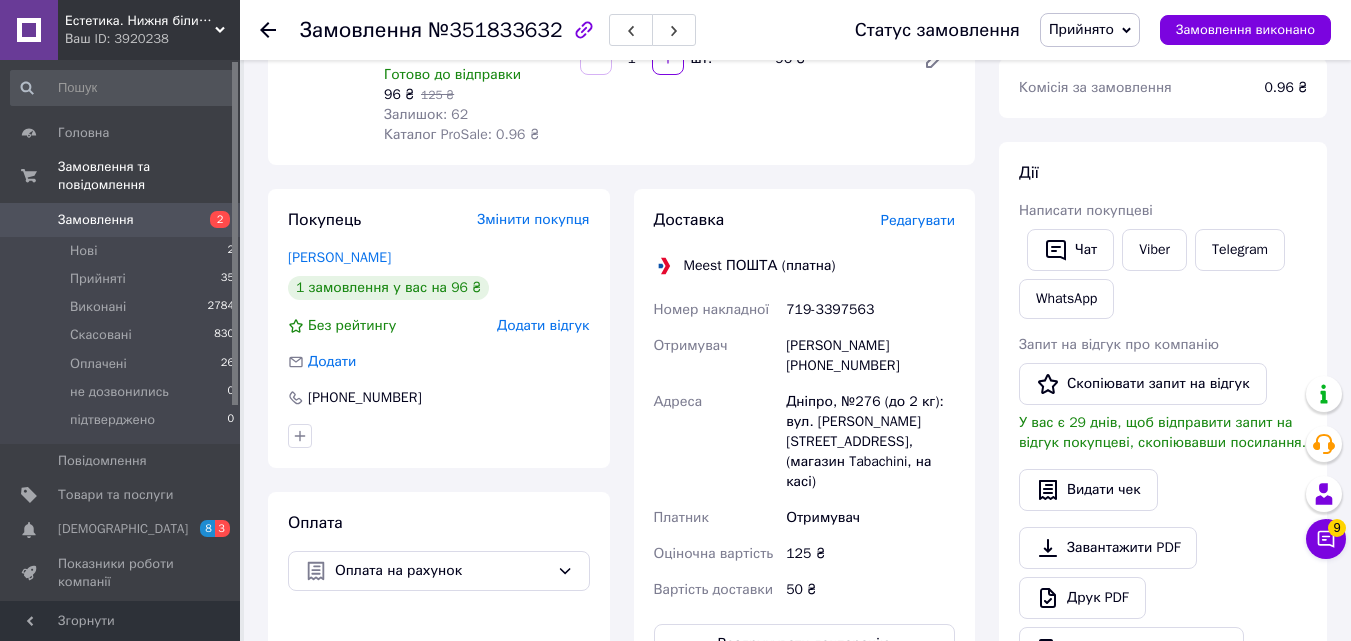 click 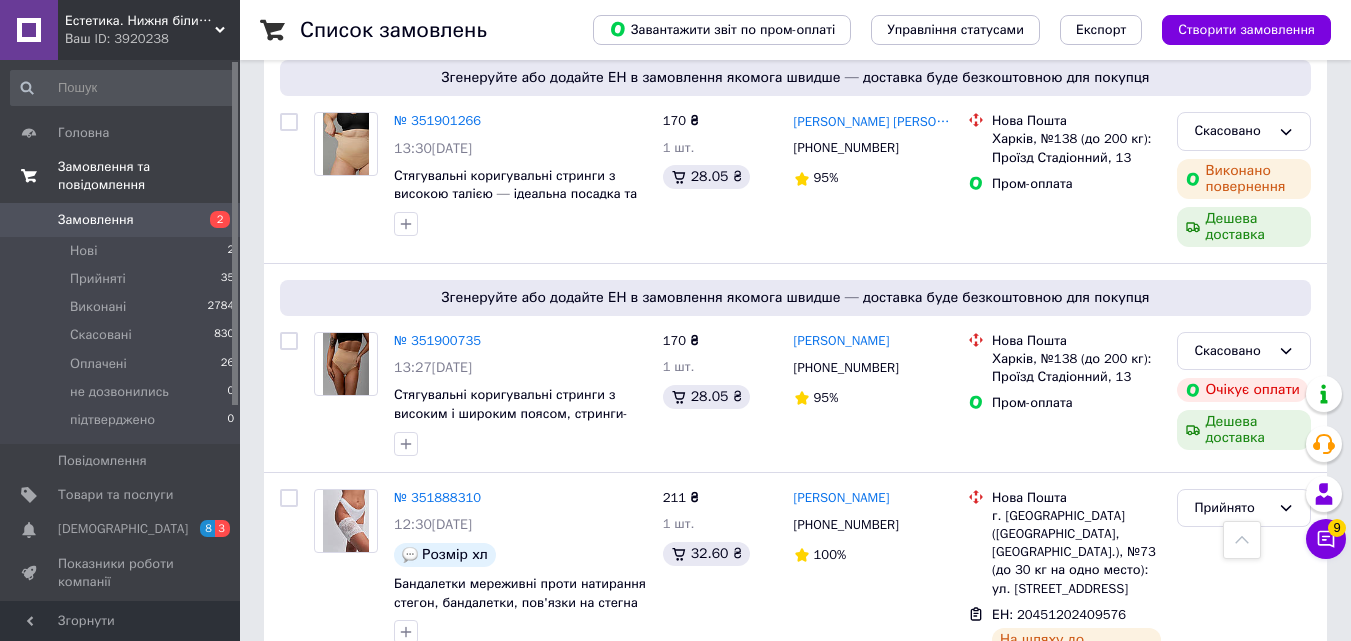 scroll, scrollTop: 0, scrollLeft: 0, axis: both 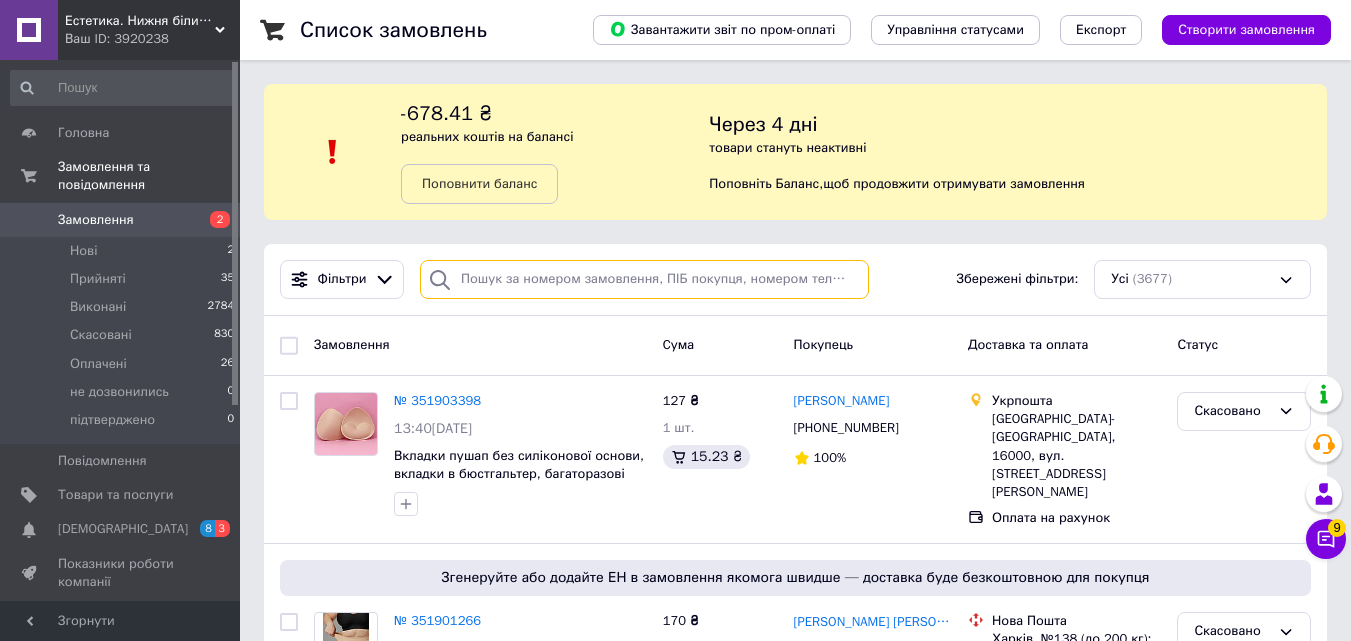 click at bounding box center [644, 279] 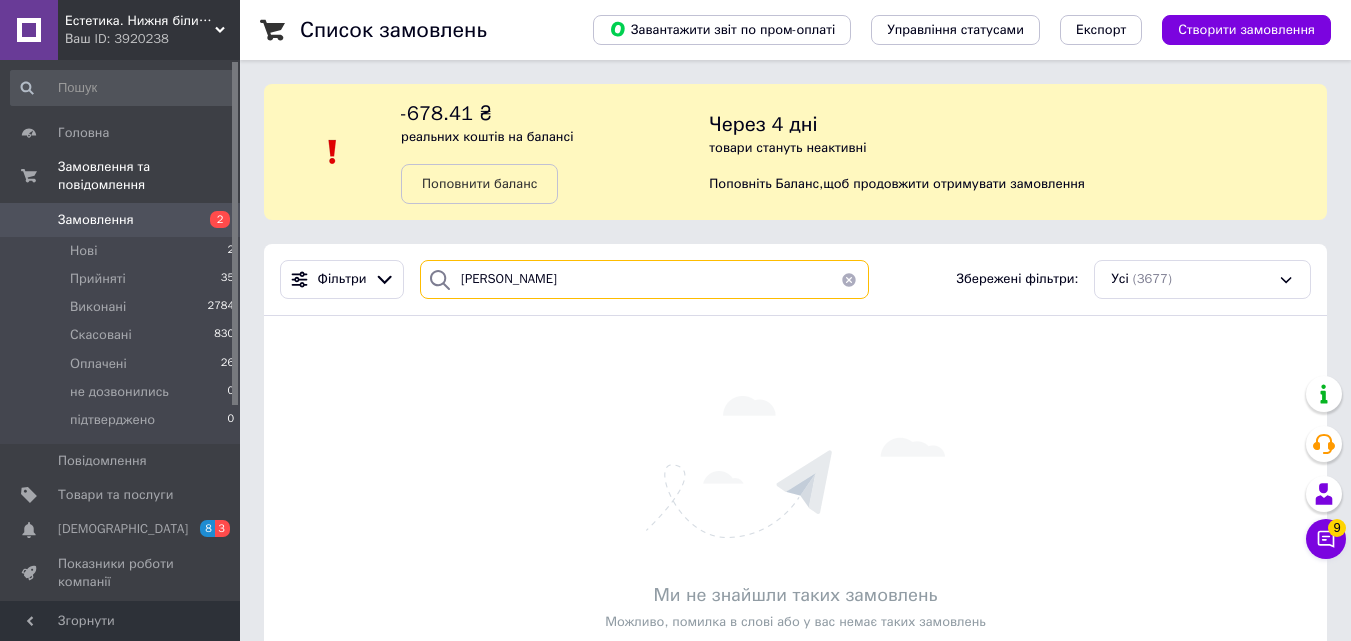 type on "[PERSON_NAME]" 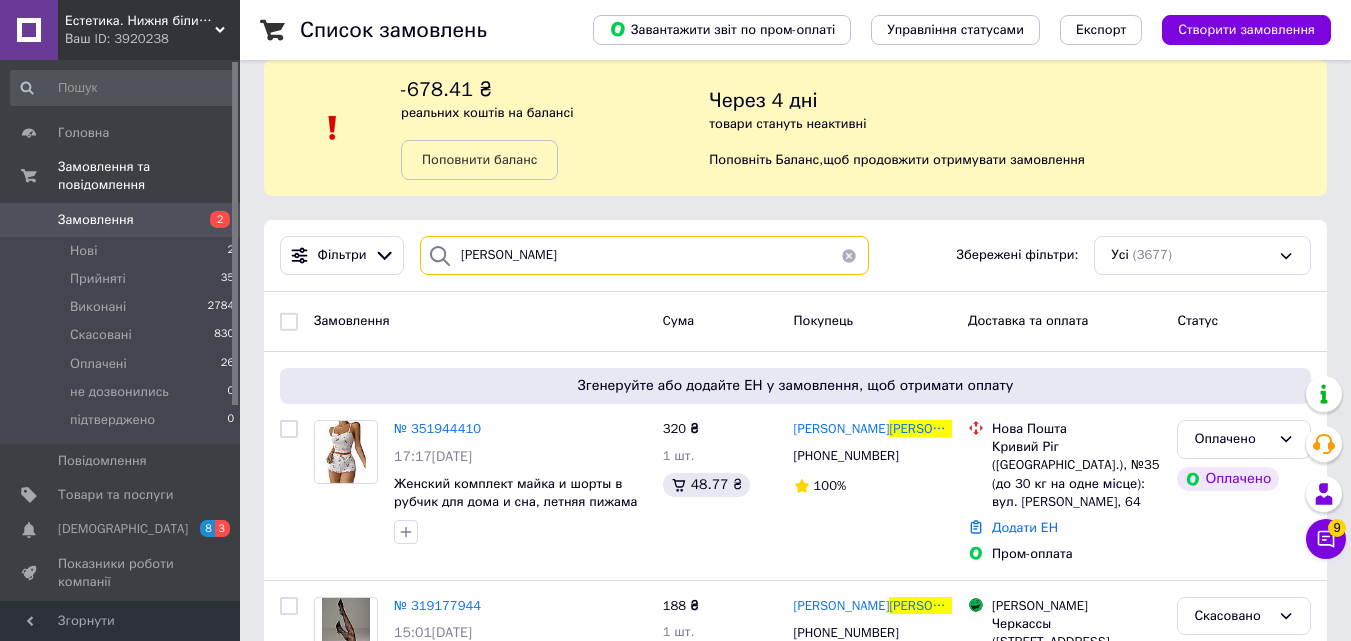 scroll, scrollTop: 100, scrollLeft: 0, axis: vertical 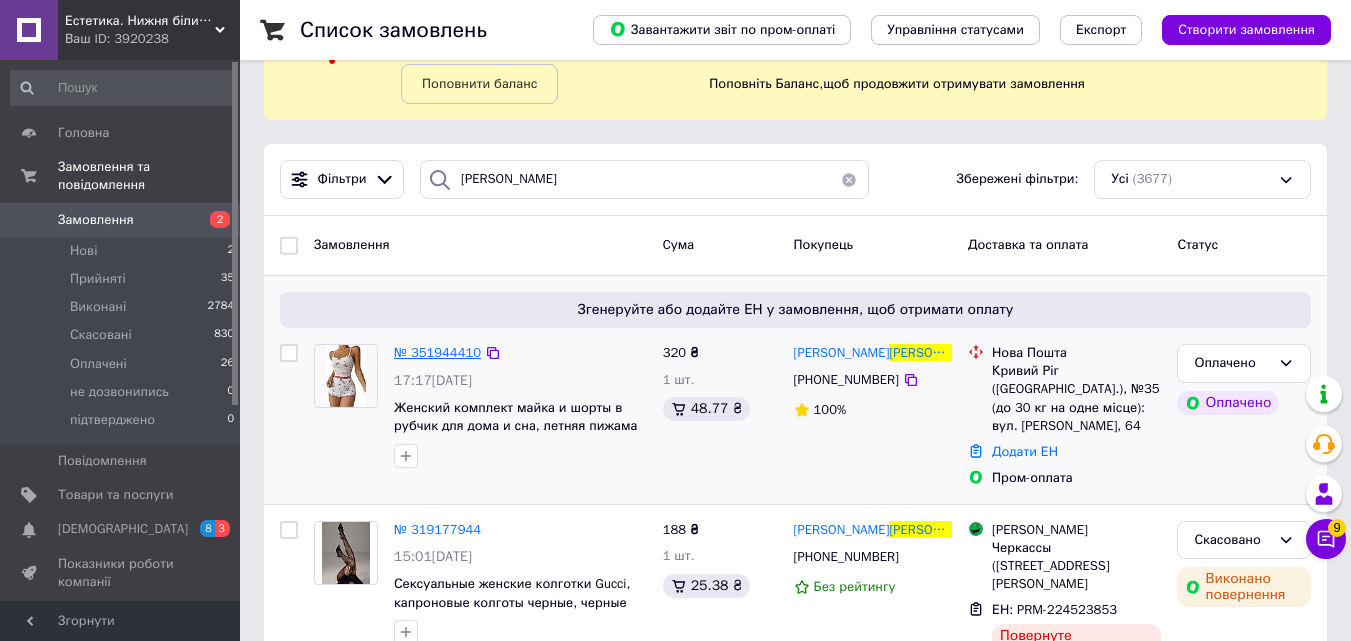 click on "№ 351944410" at bounding box center (437, 352) 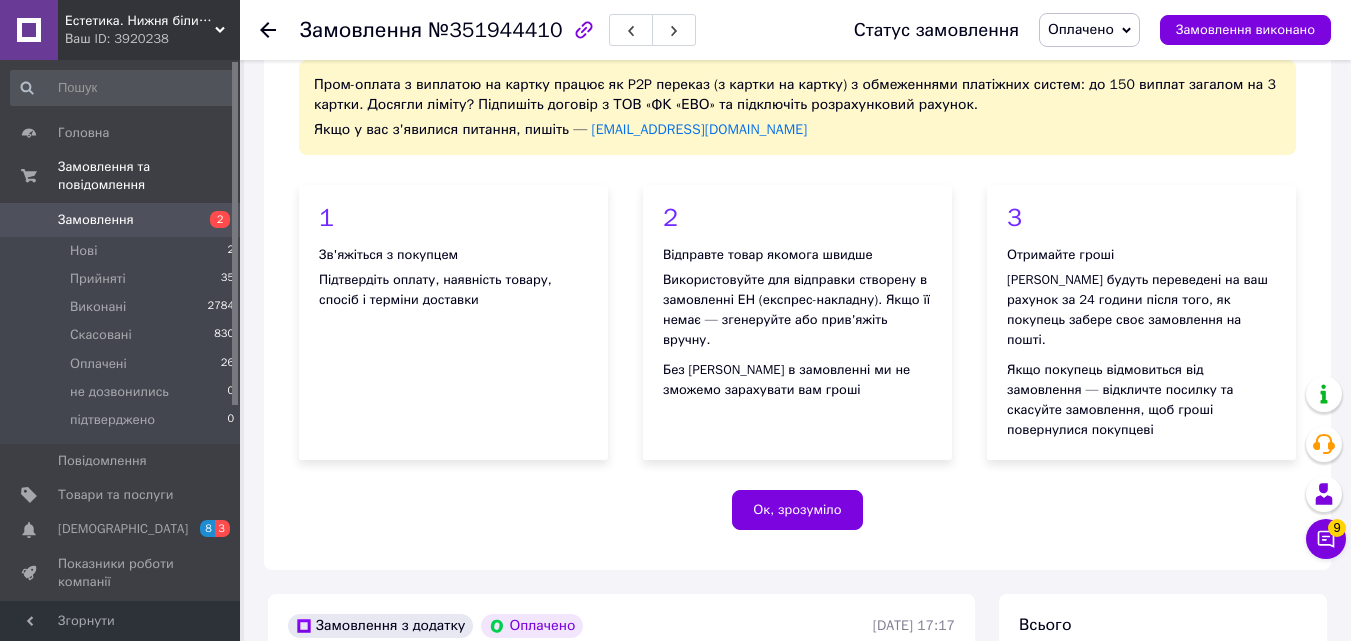 scroll, scrollTop: 500, scrollLeft: 0, axis: vertical 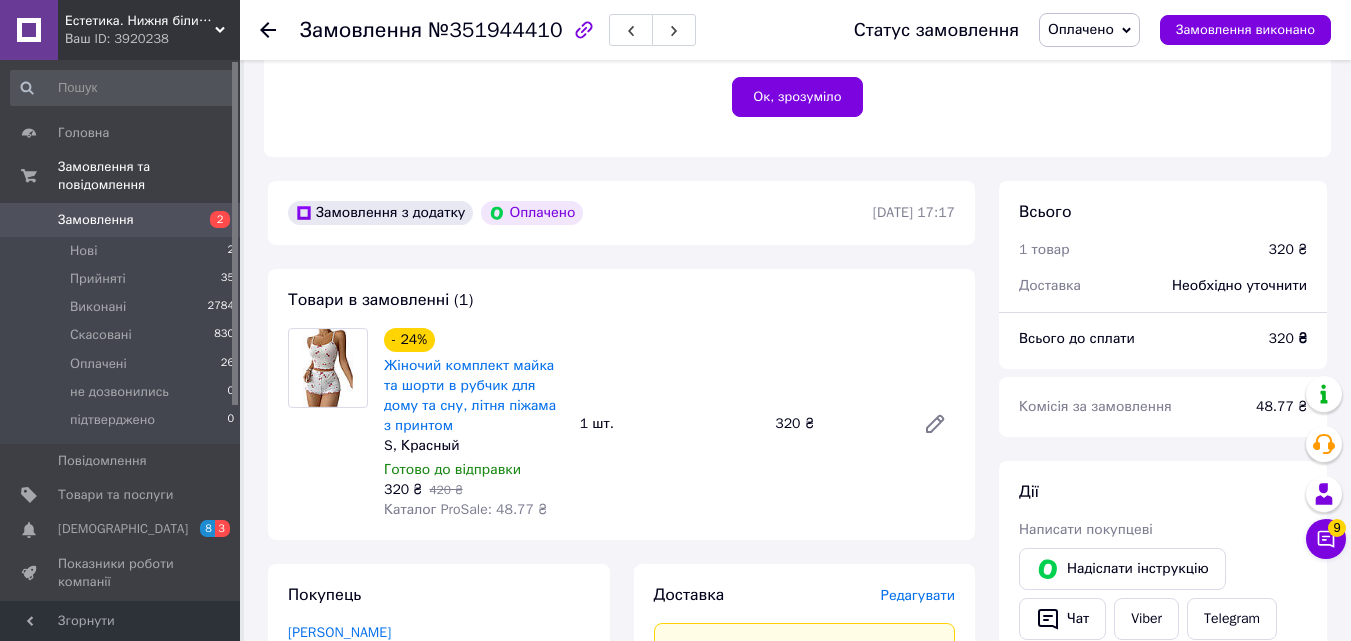 click 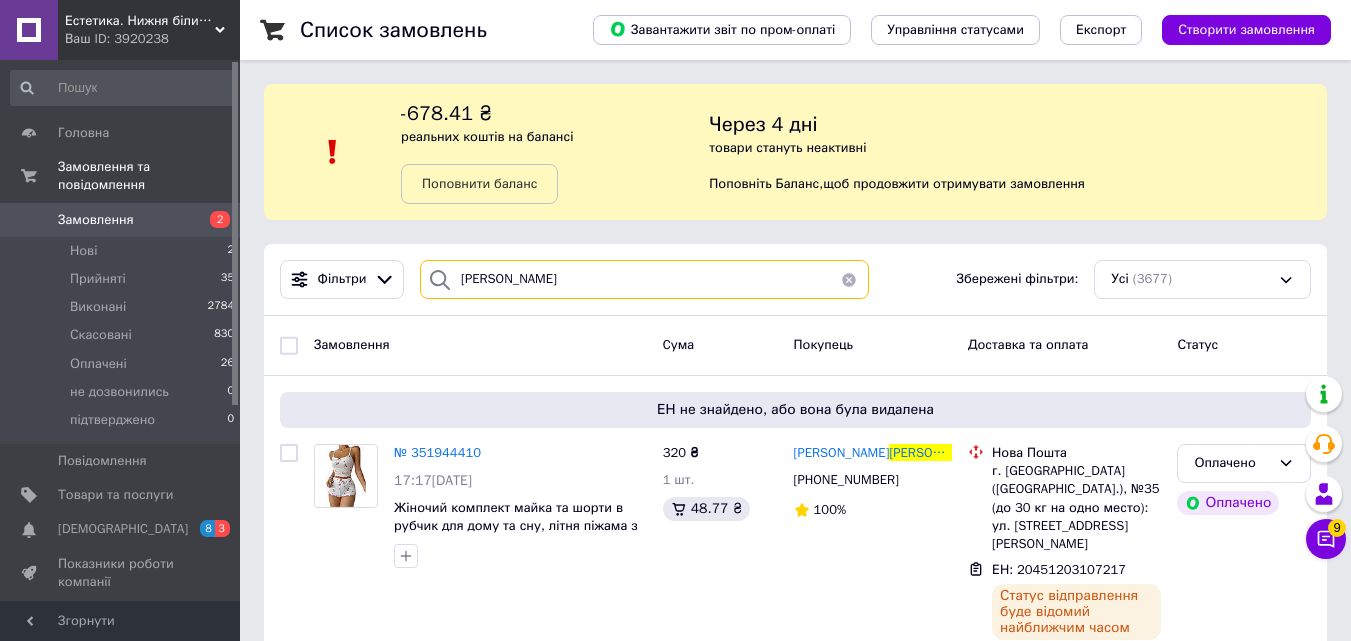 click on "[PERSON_NAME]" at bounding box center (644, 279) 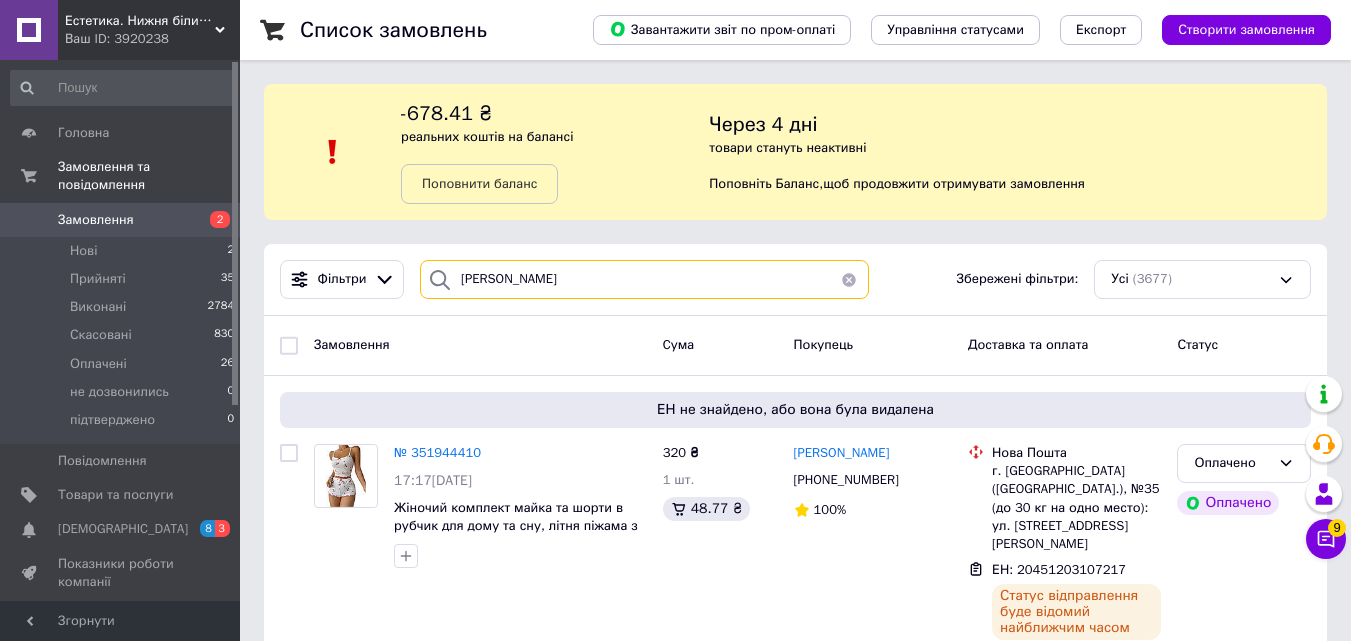 type on "[PERSON_NAME]" 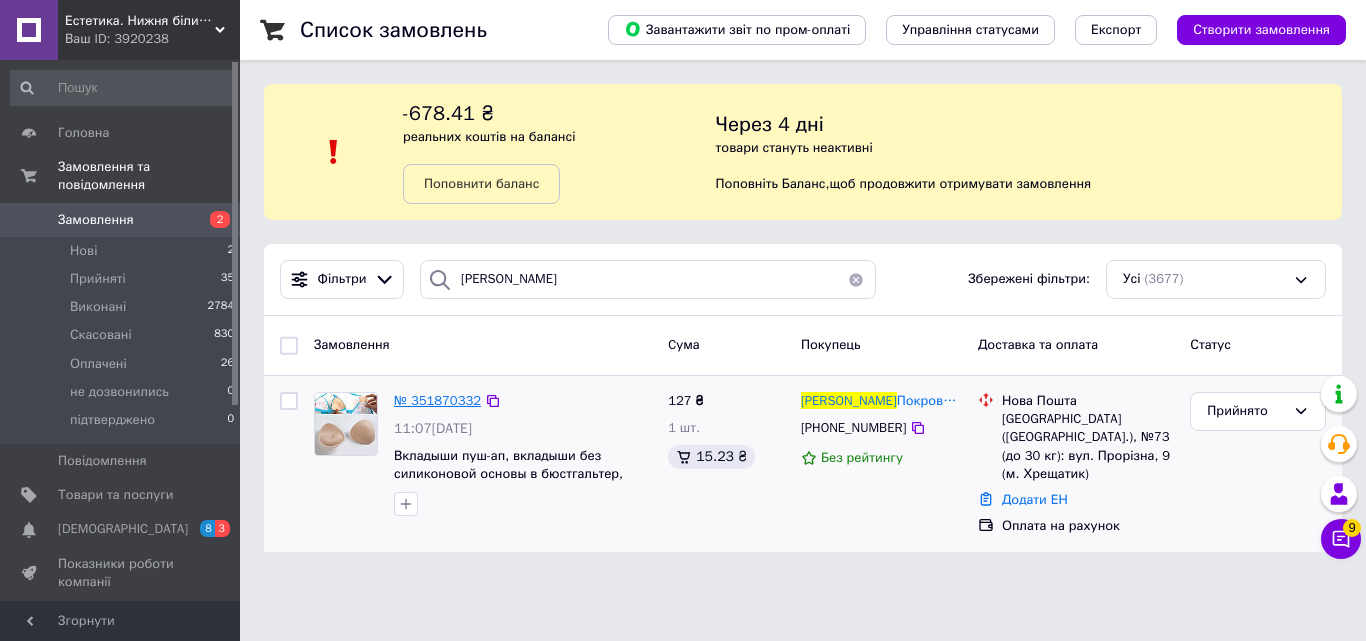 click on "№ 351870332" at bounding box center (437, 400) 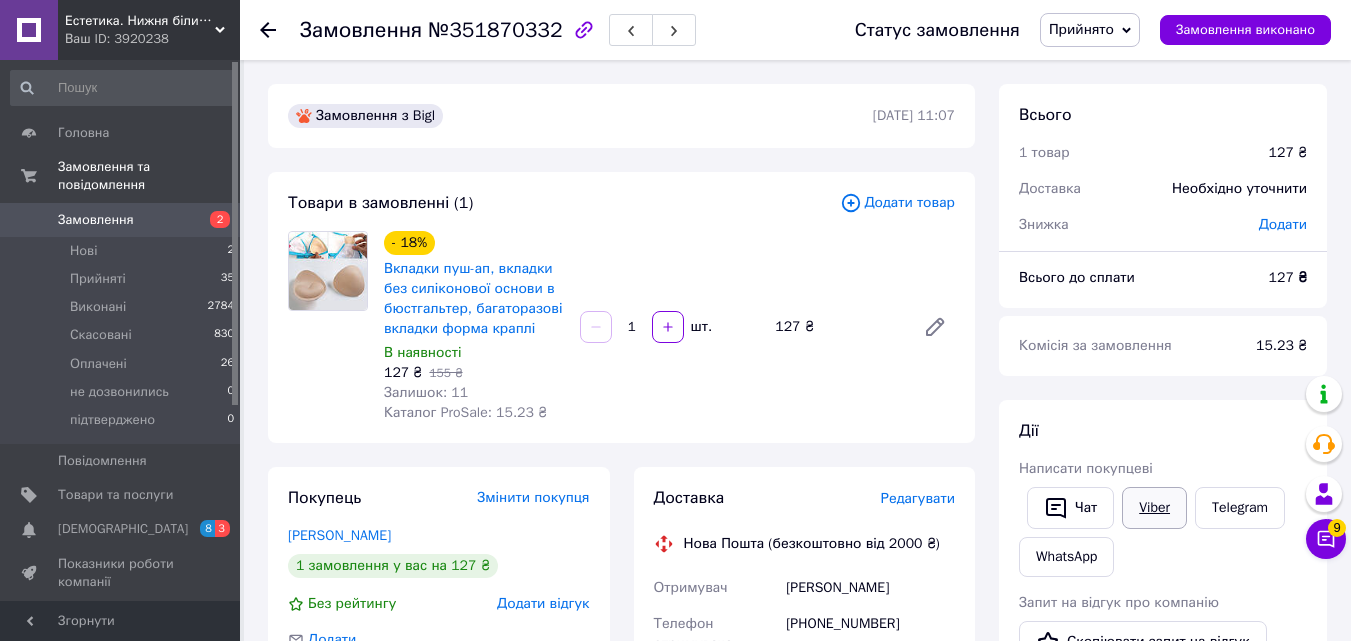 click on "Viber" at bounding box center (1154, 508) 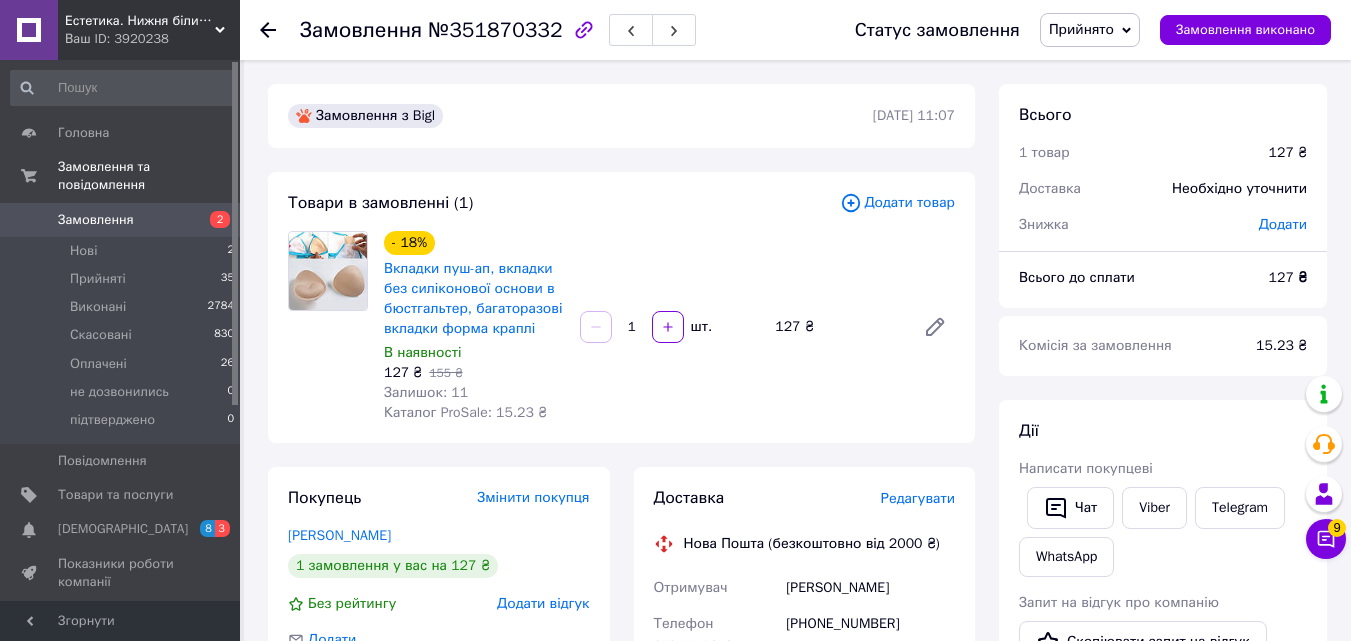 click on "2" at bounding box center (212, 220) 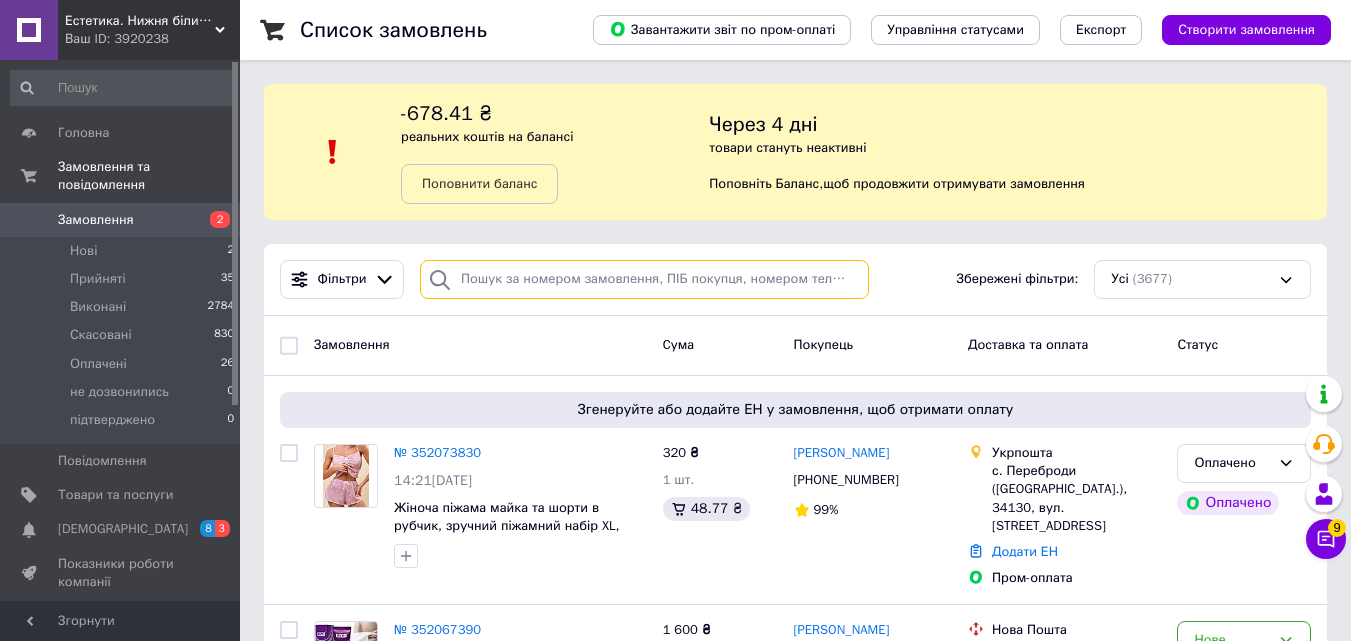 click at bounding box center [644, 279] 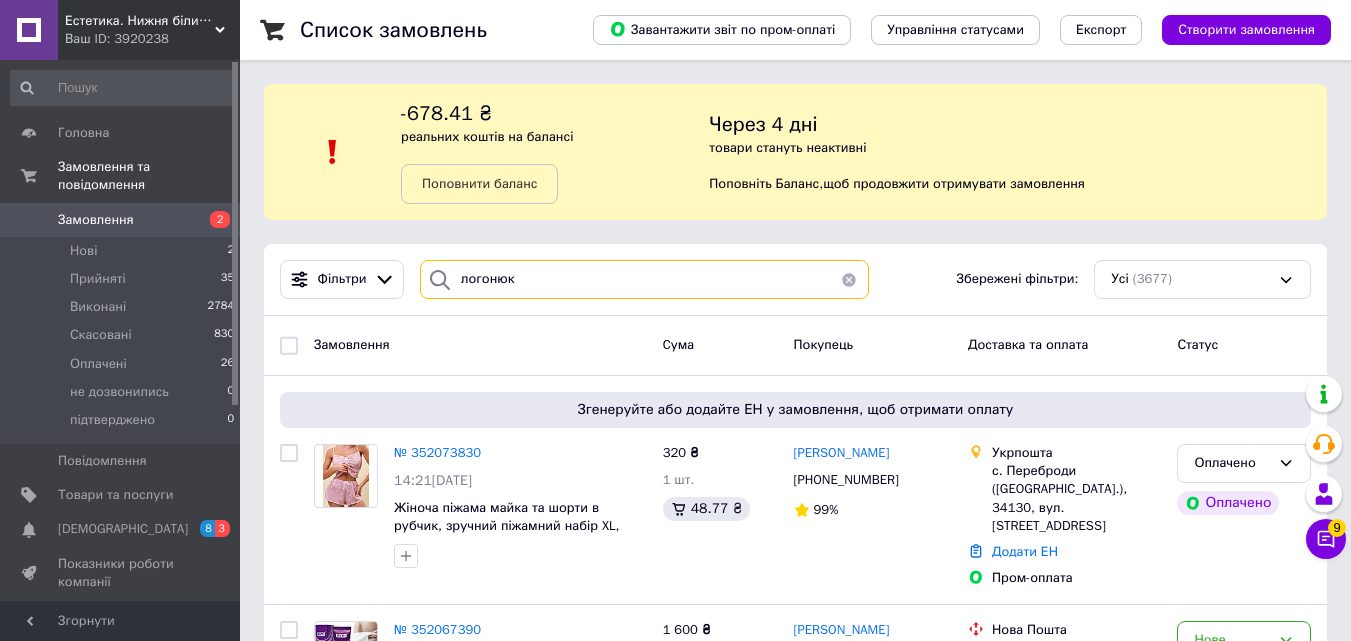 type on "логонюк" 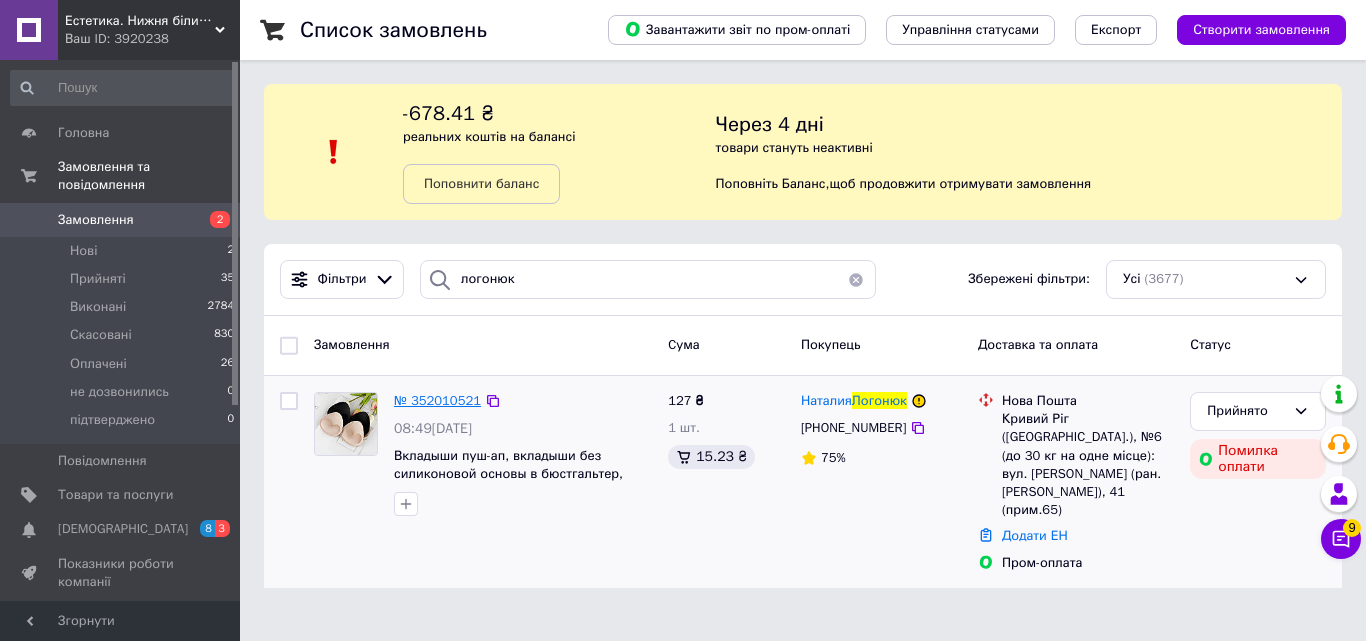 click on "№ 352010521" at bounding box center [437, 400] 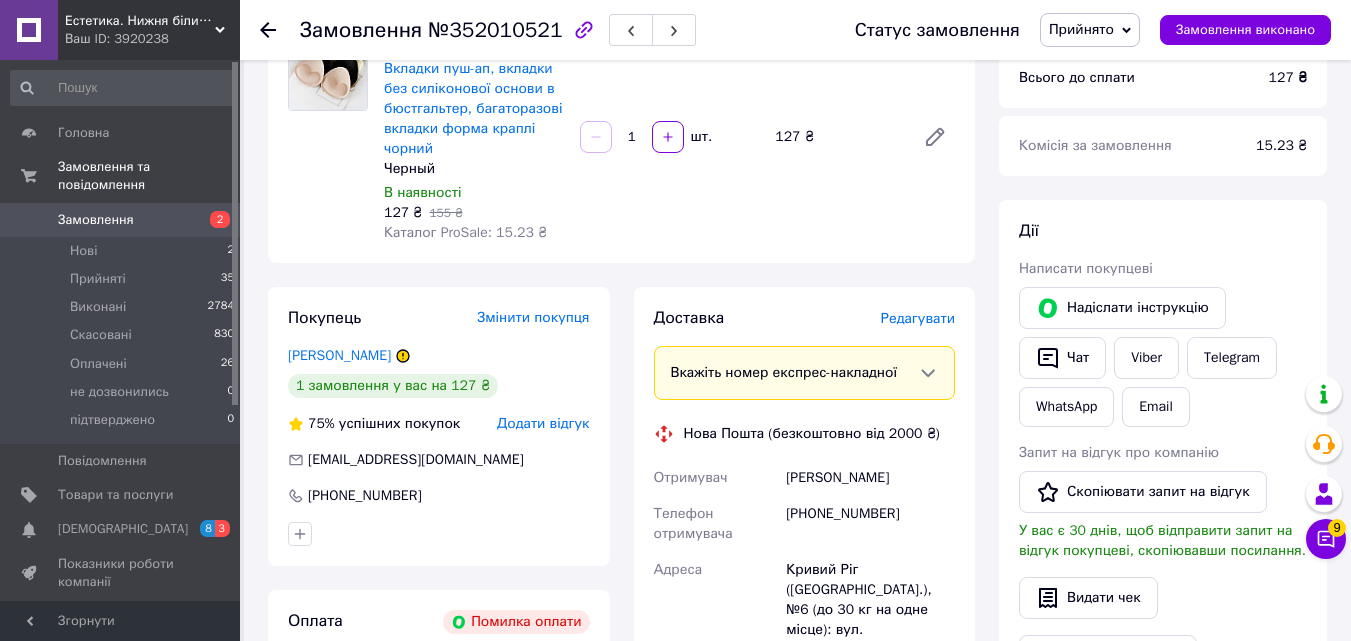 scroll, scrollTop: 0, scrollLeft: 0, axis: both 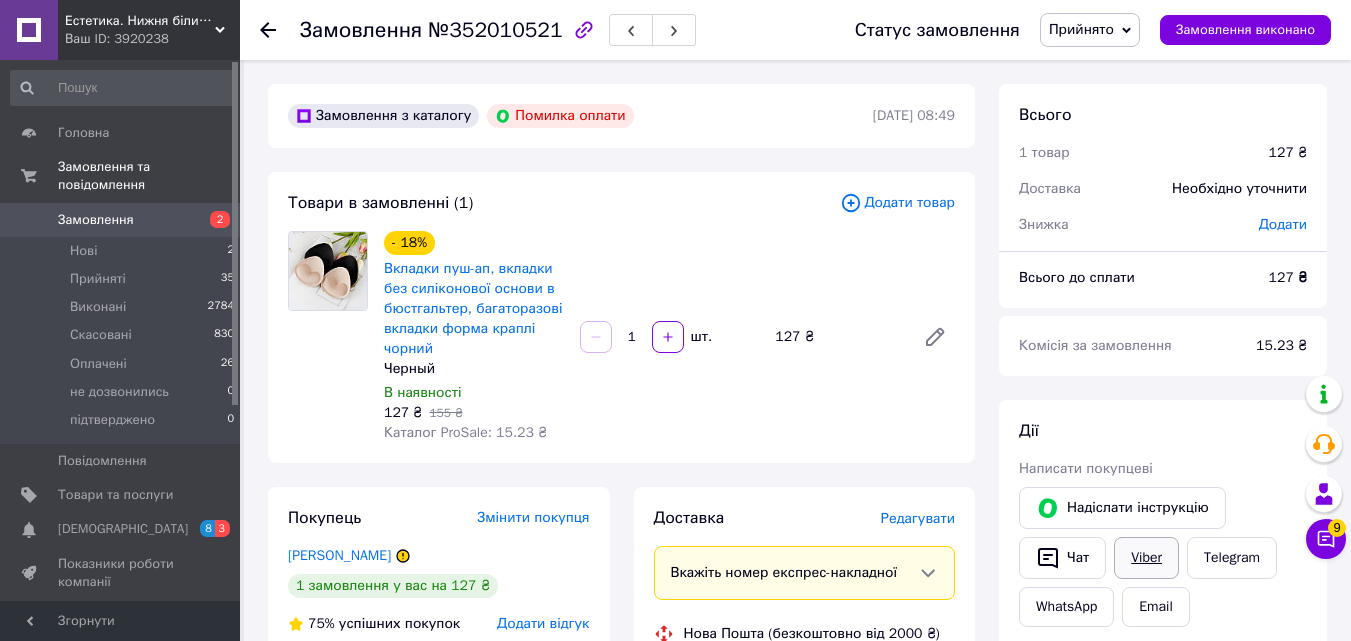 click on "Viber" at bounding box center (1146, 558) 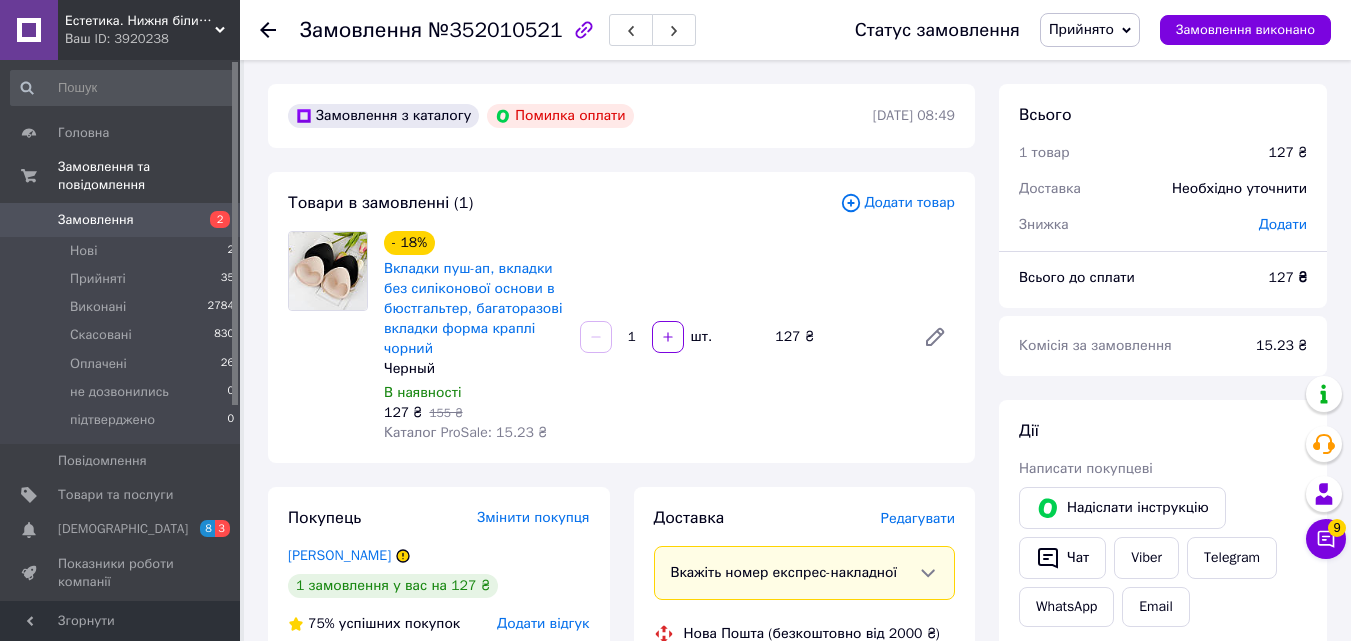 click on "Замовлення" at bounding box center [121, 220] 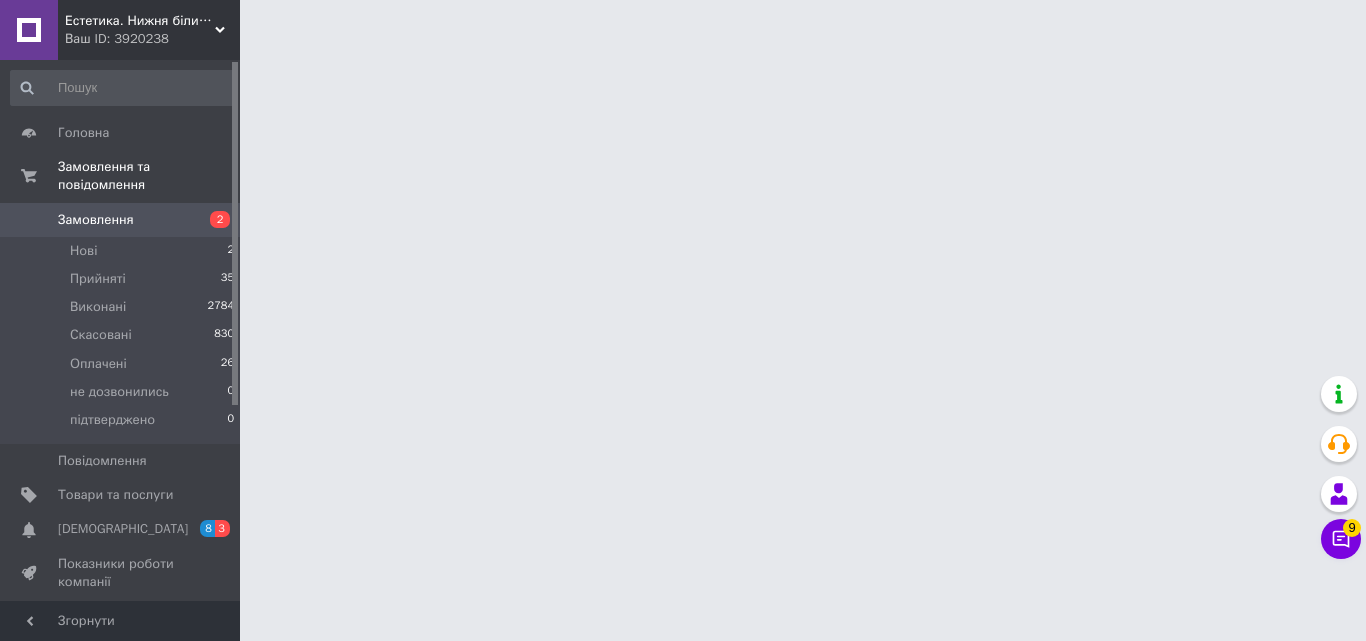click on "Замовлення 2" at bounding box center (123, 220) 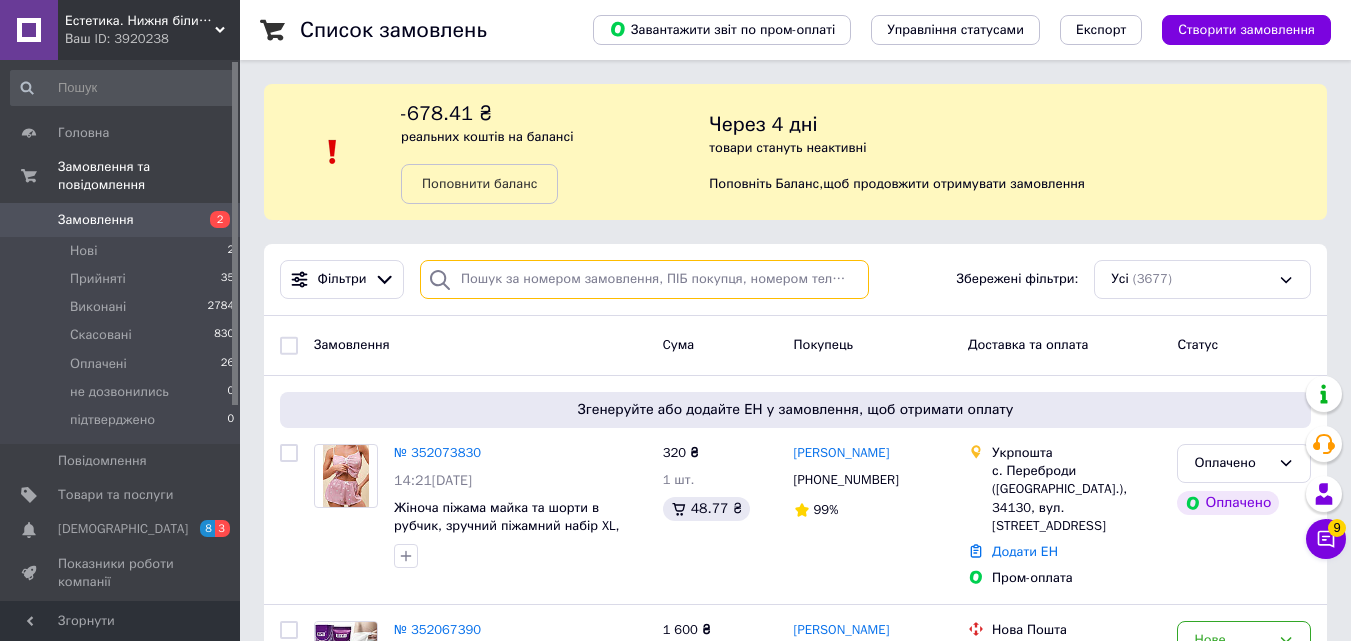 click at bounding box center (644, 279) 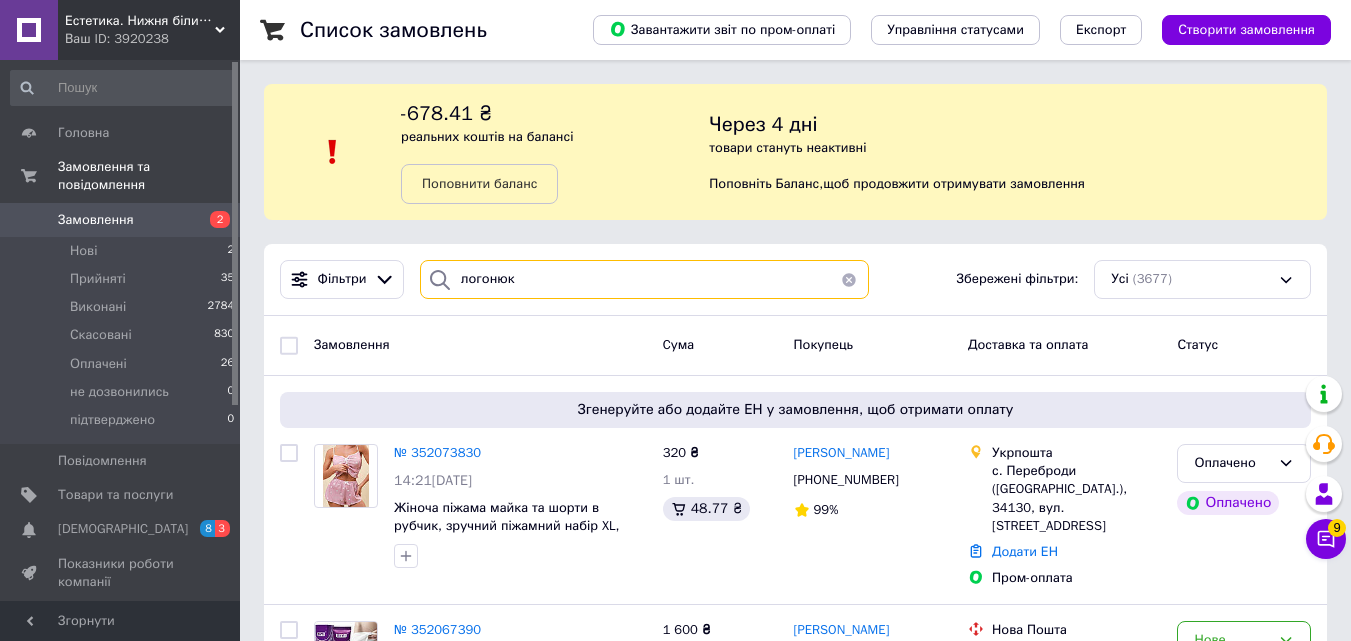 type on "логонюк" 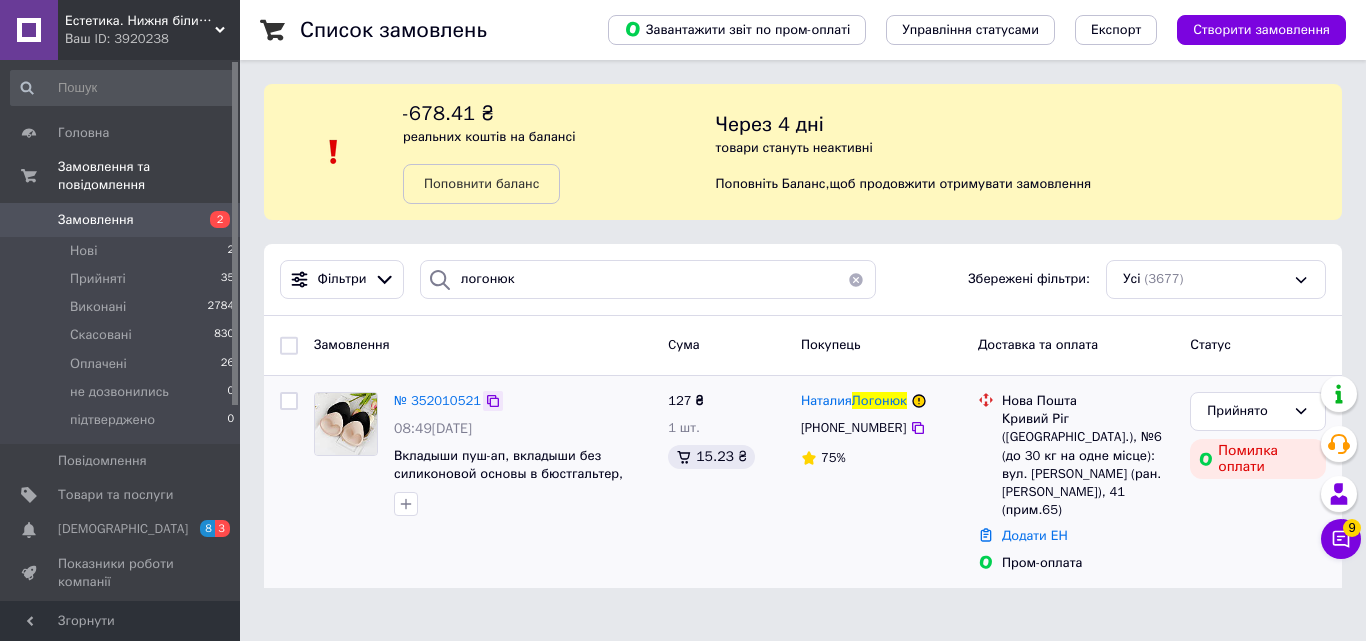 click 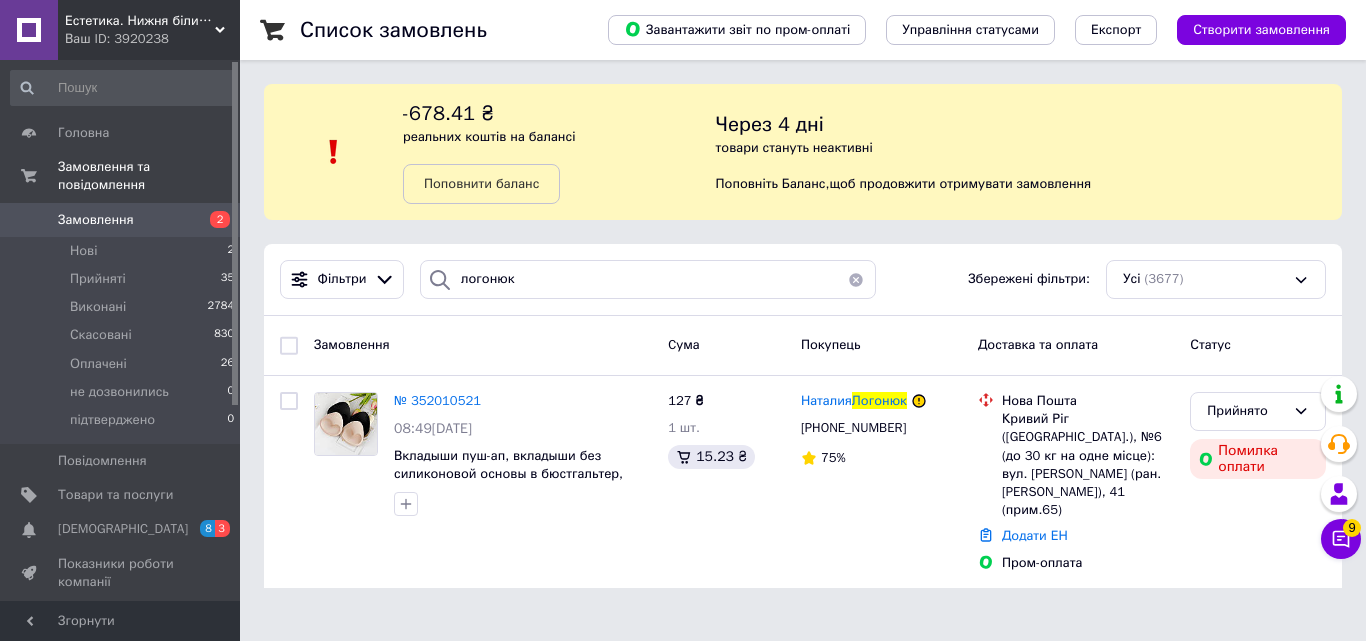 click on "Замовлення" at bounding box center (121, 220) 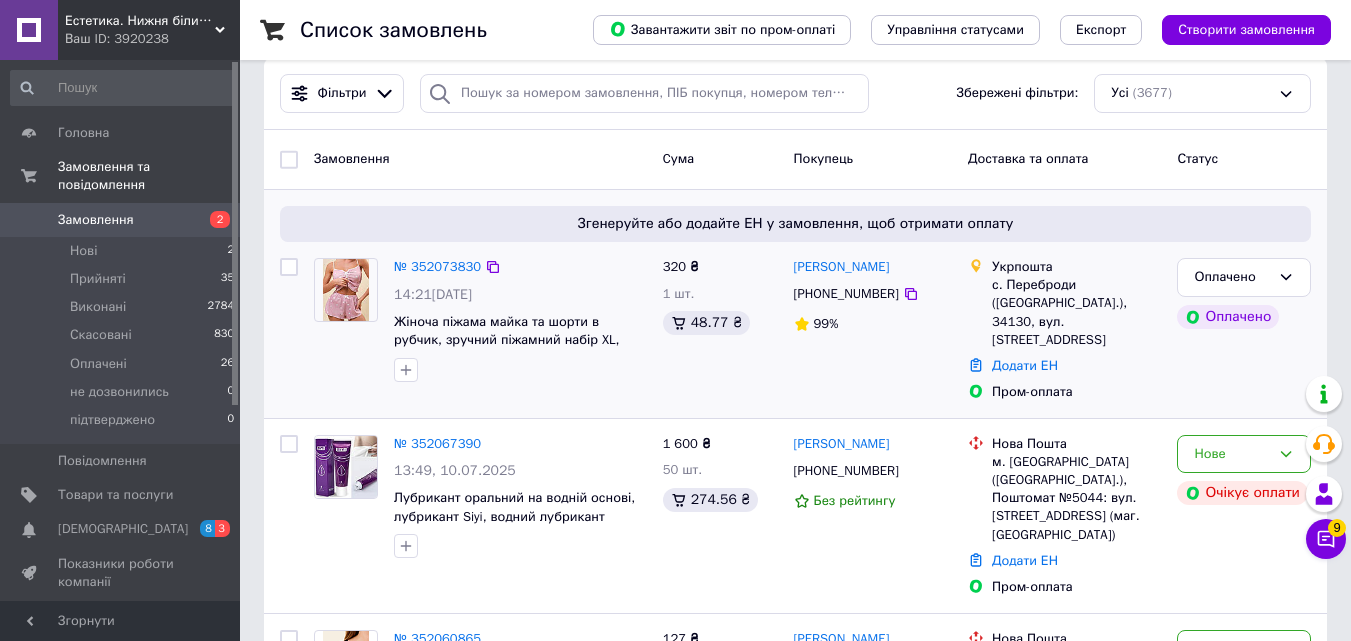 scroll, scrollTop: 200, scrollLeft: 0, axis: vertical 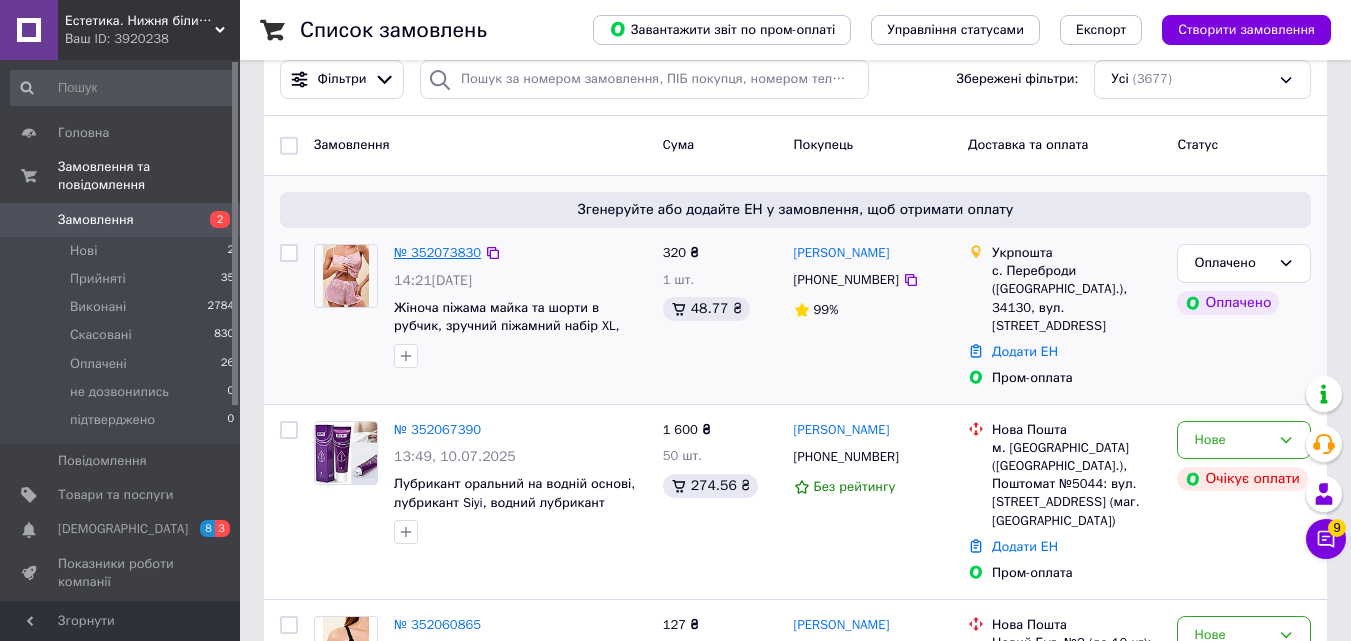 click on "№ 352073830" at bounding box center (437, 252) 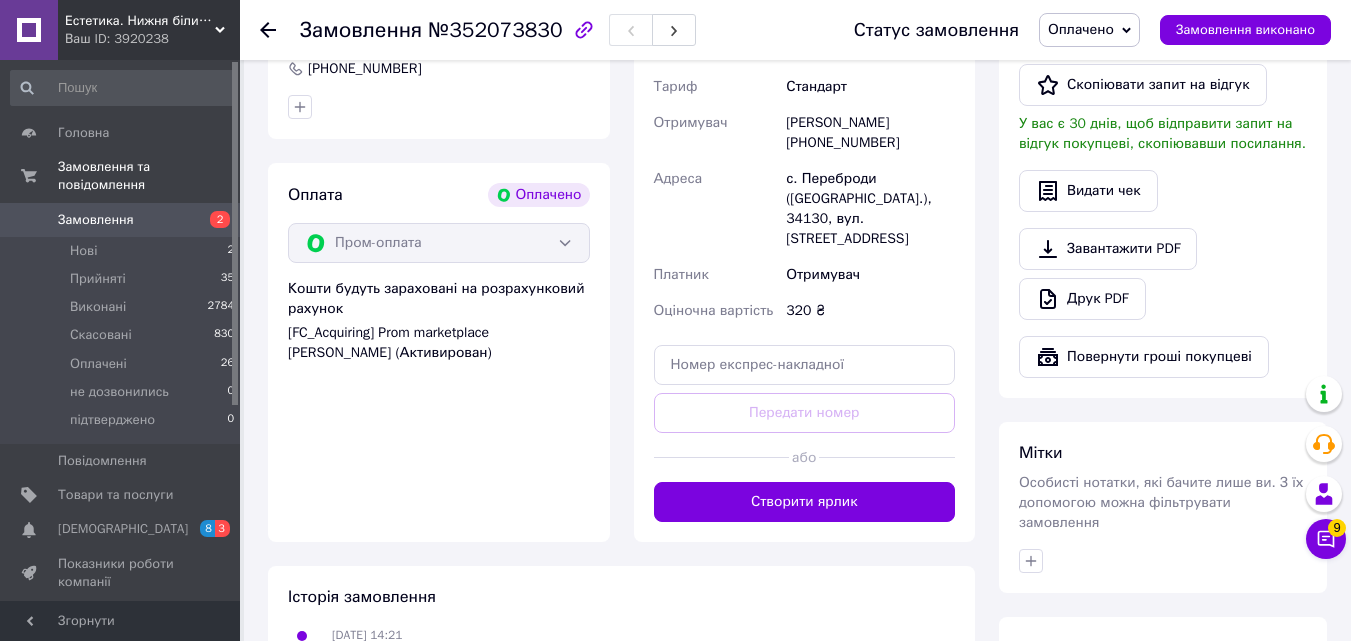 scroll, scrollTop: 1393, scrollLeft: 0, axis: vertical 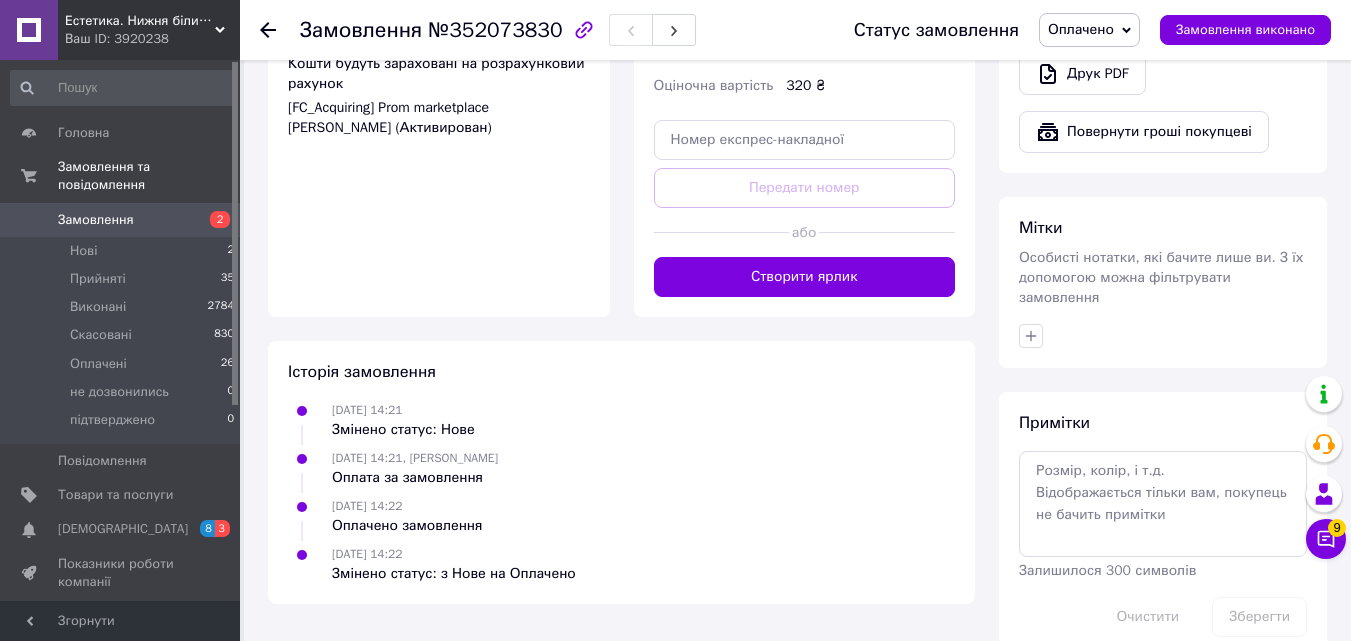 click at bounding box center [722, 232] 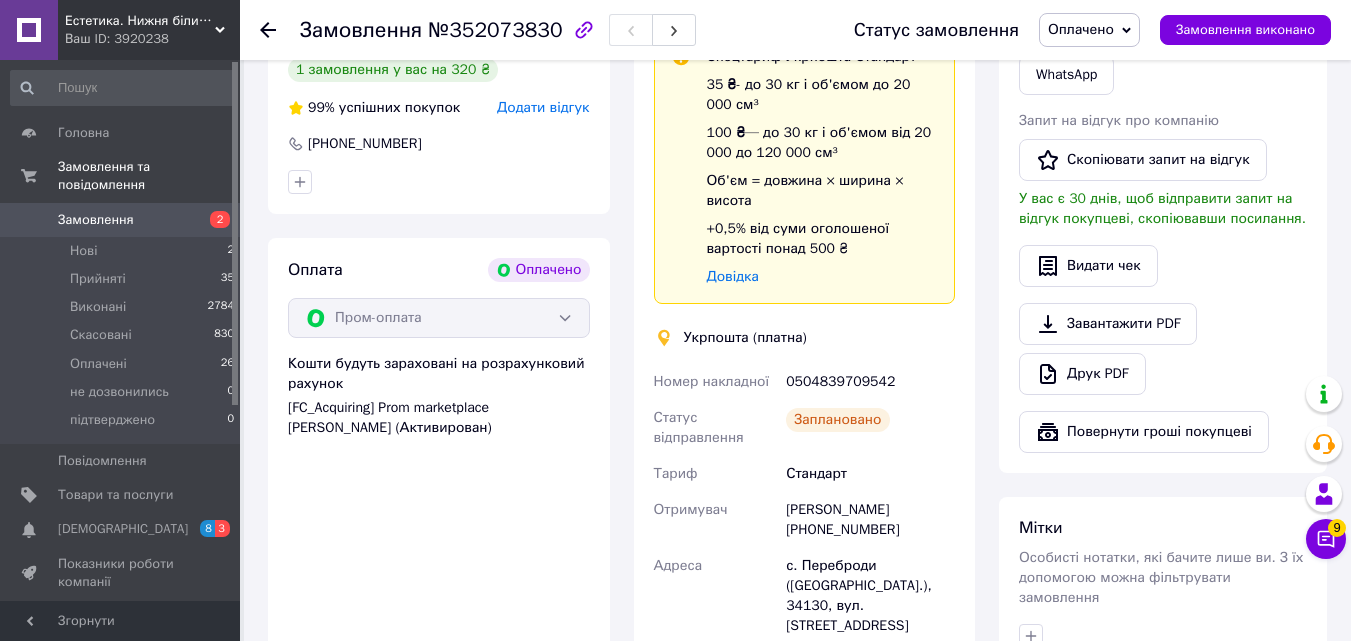 scroll, scrollTop: 893, scrollLeft: 0, axis: vertical 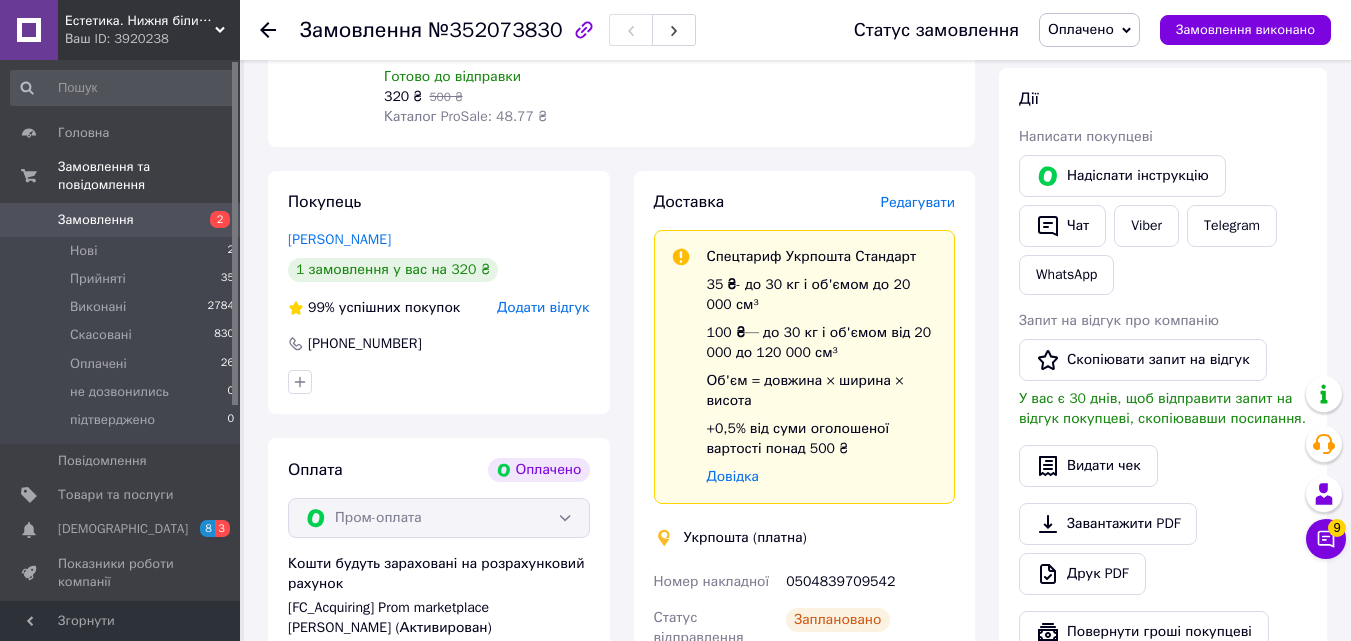 click on "0504839709542" at bounding box center (870, 582) 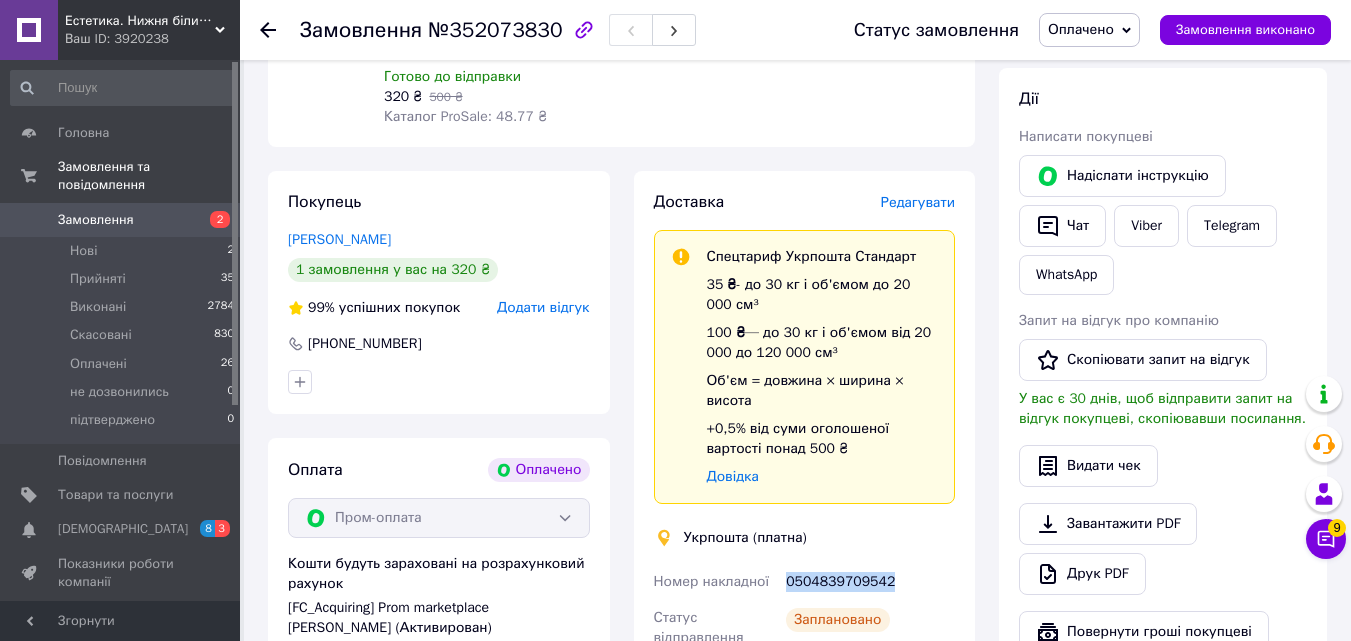 click on "0504839709542" at bounding box center [870, 582] 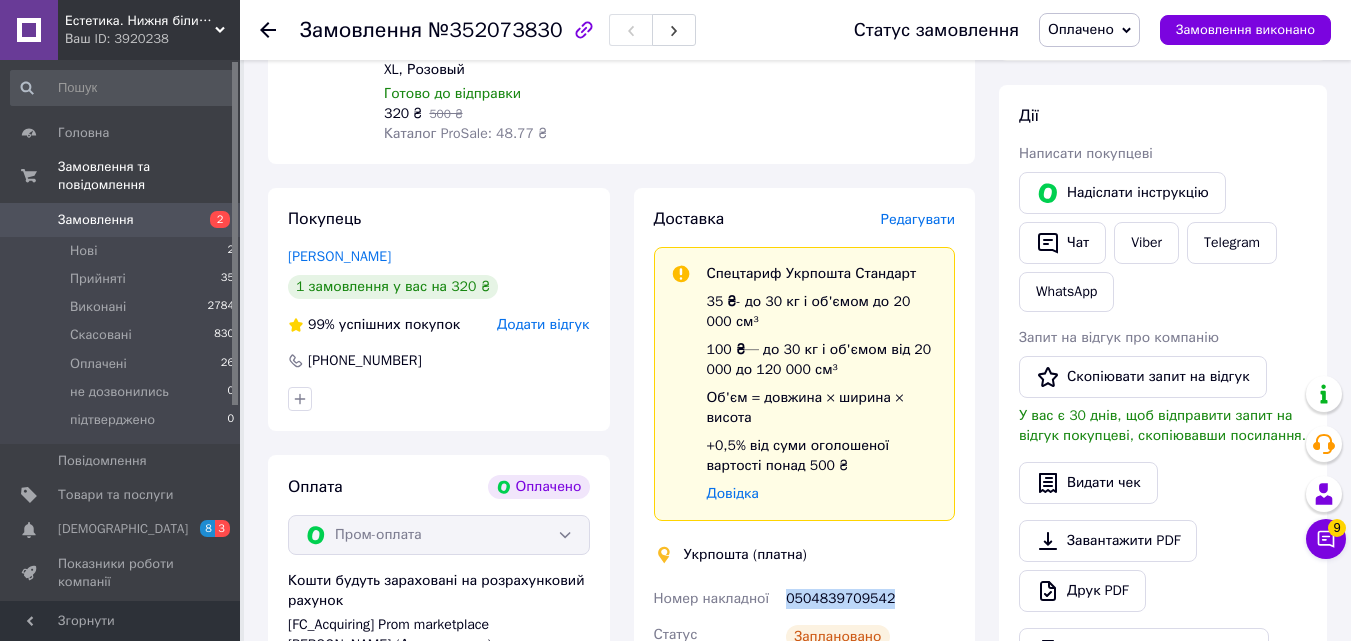 scroll, scrollTop: 893, scrollLeft: 0, axis: vertical 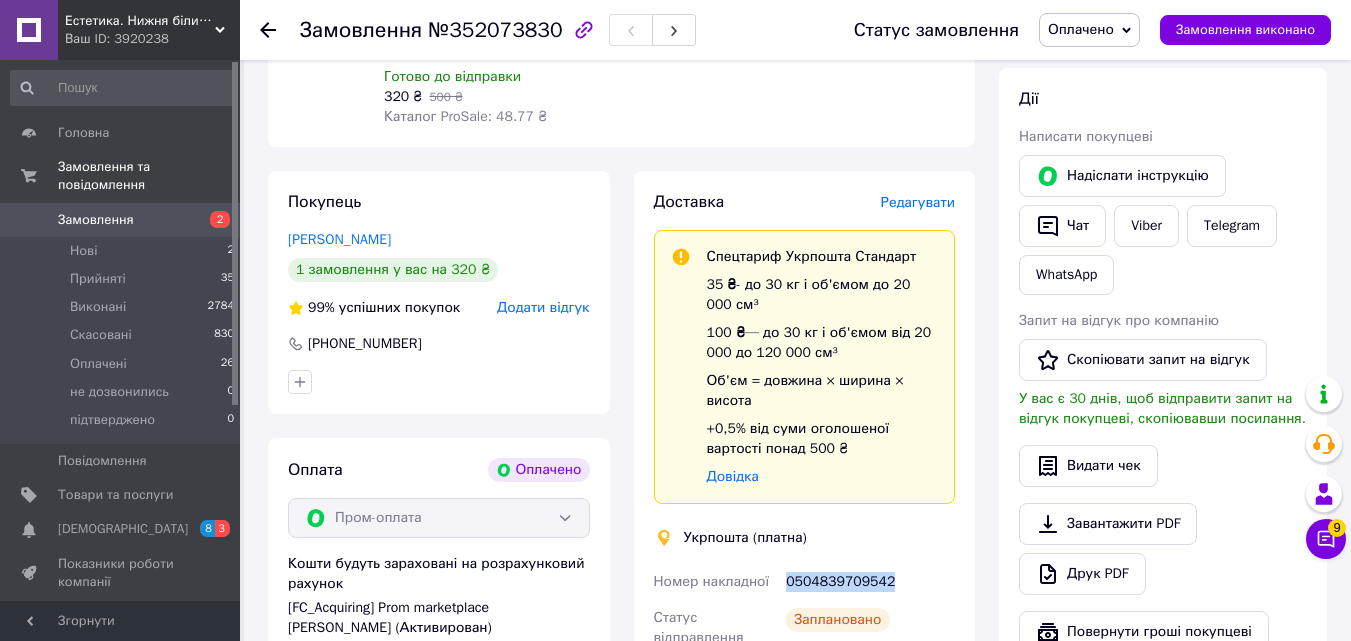 click on "Замовлення" at bounding box center (96, 220) 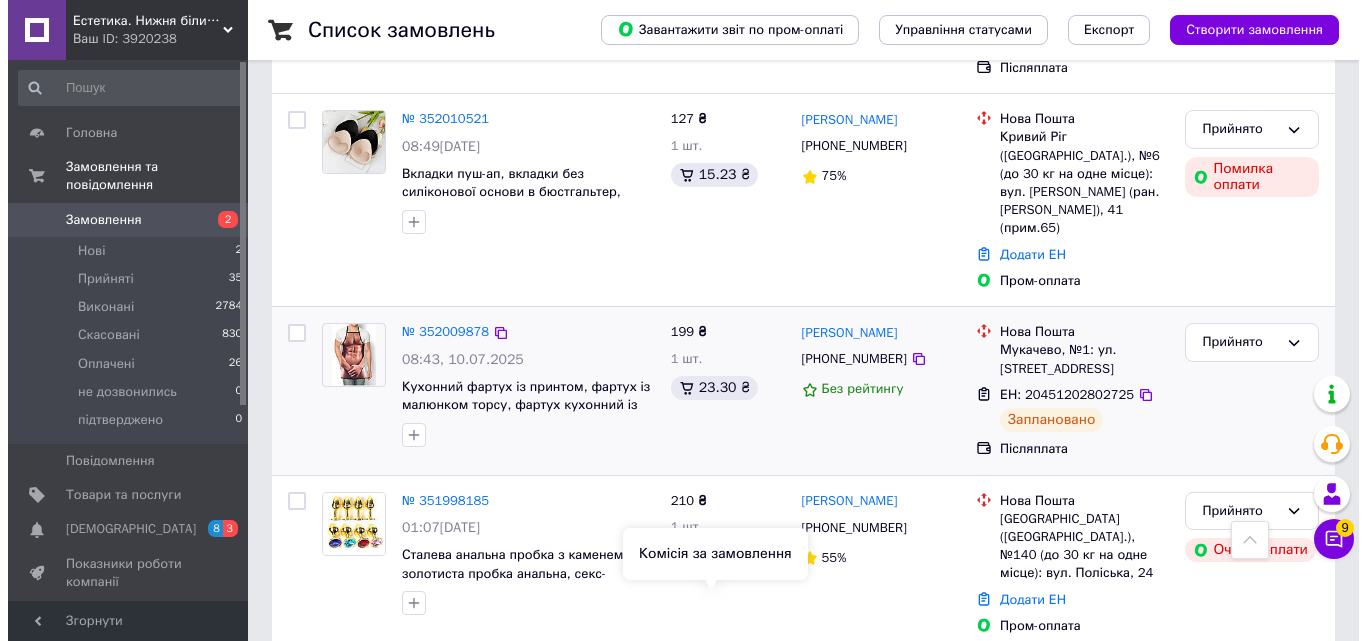 scroll, scrollTop: 1161, scrollLeft: 0, axis: vertical 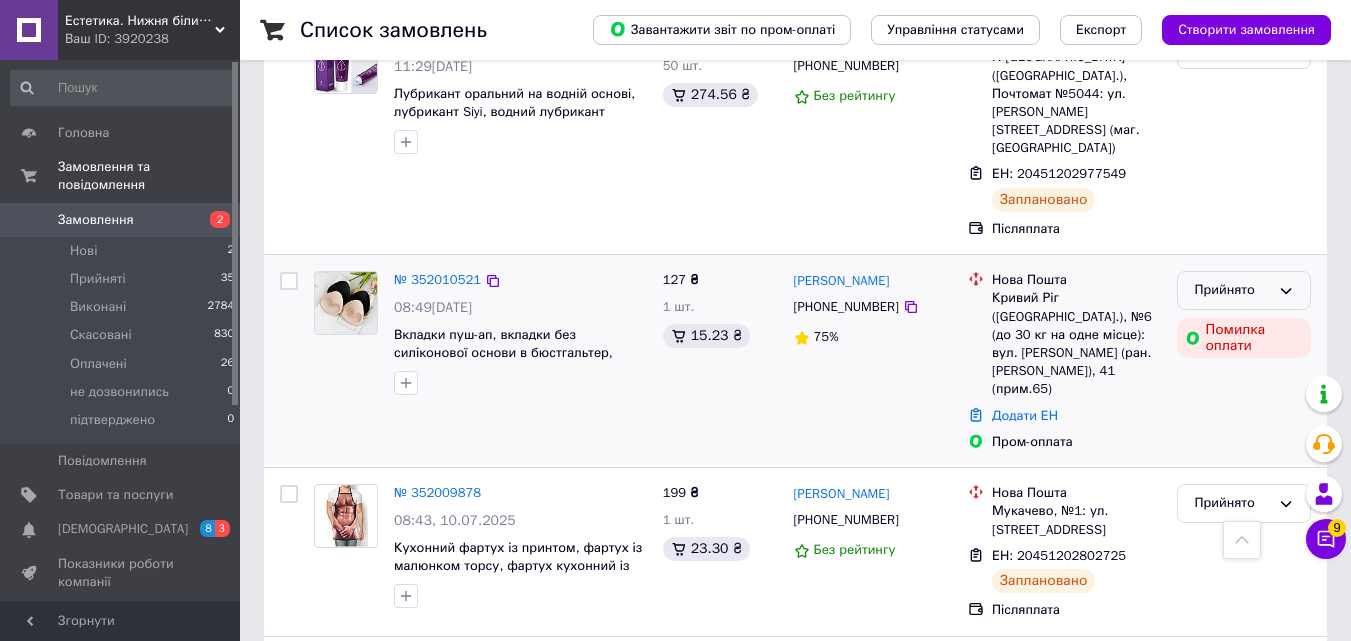 click on "Прийнято" at bounding box center [1232, 290] 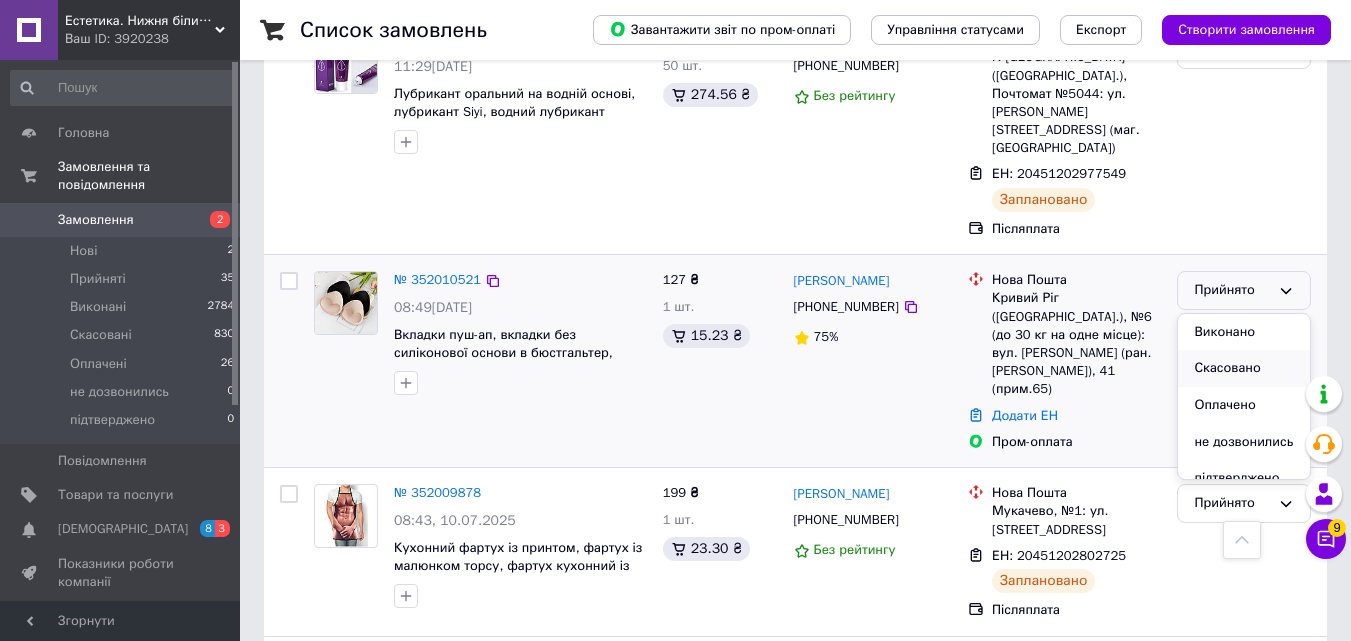 click on "Скасовано" at bounding box center (1244, 368) 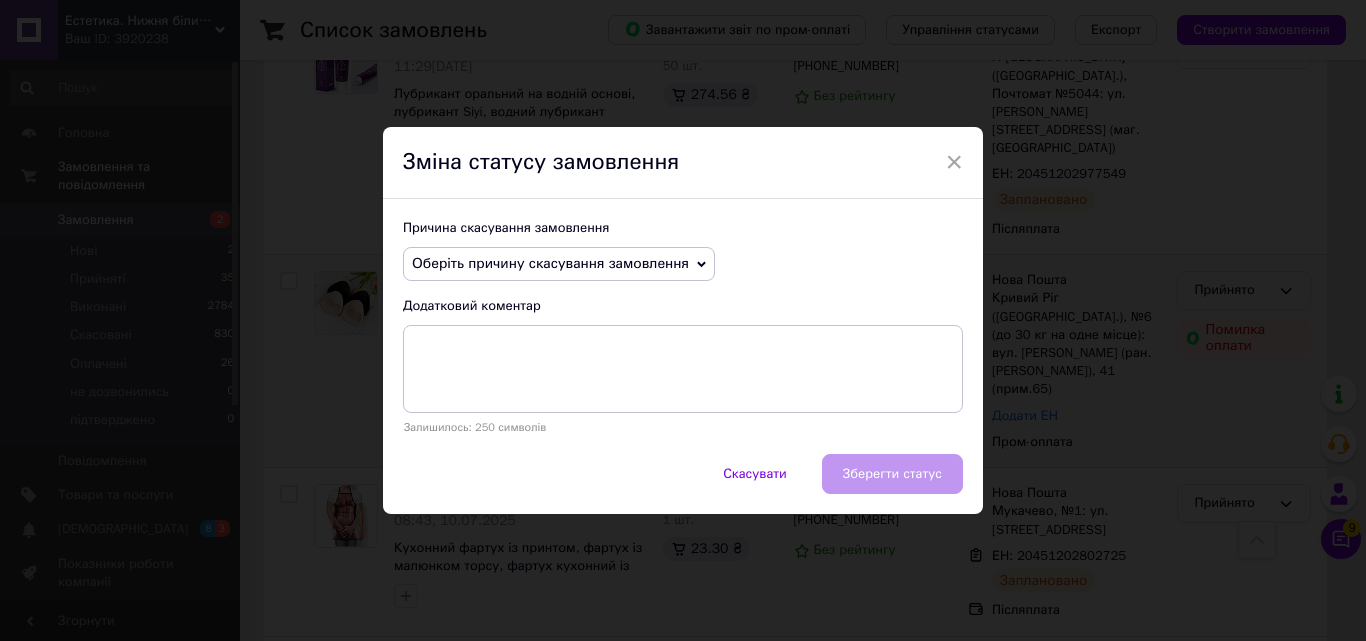 click on "Оберіть причину скасування замовлення" at bounding box center (550, 263) 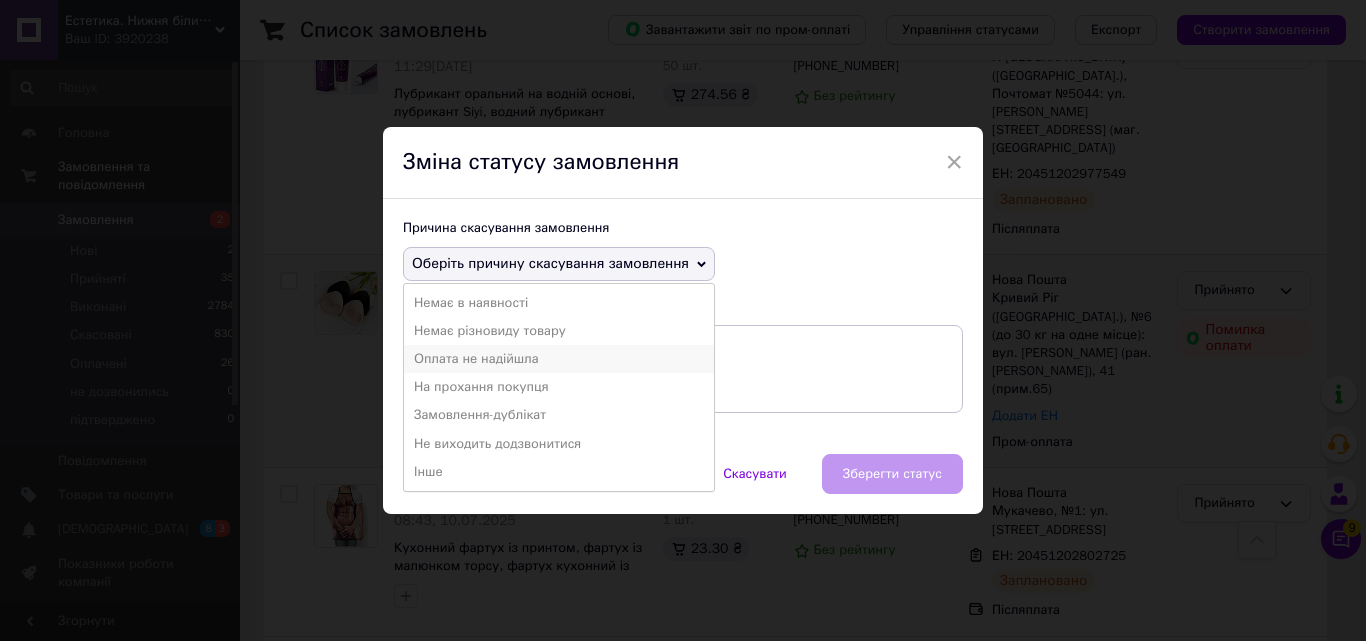 click on "Оплата не надійшла" at bounding box center (559, 359) 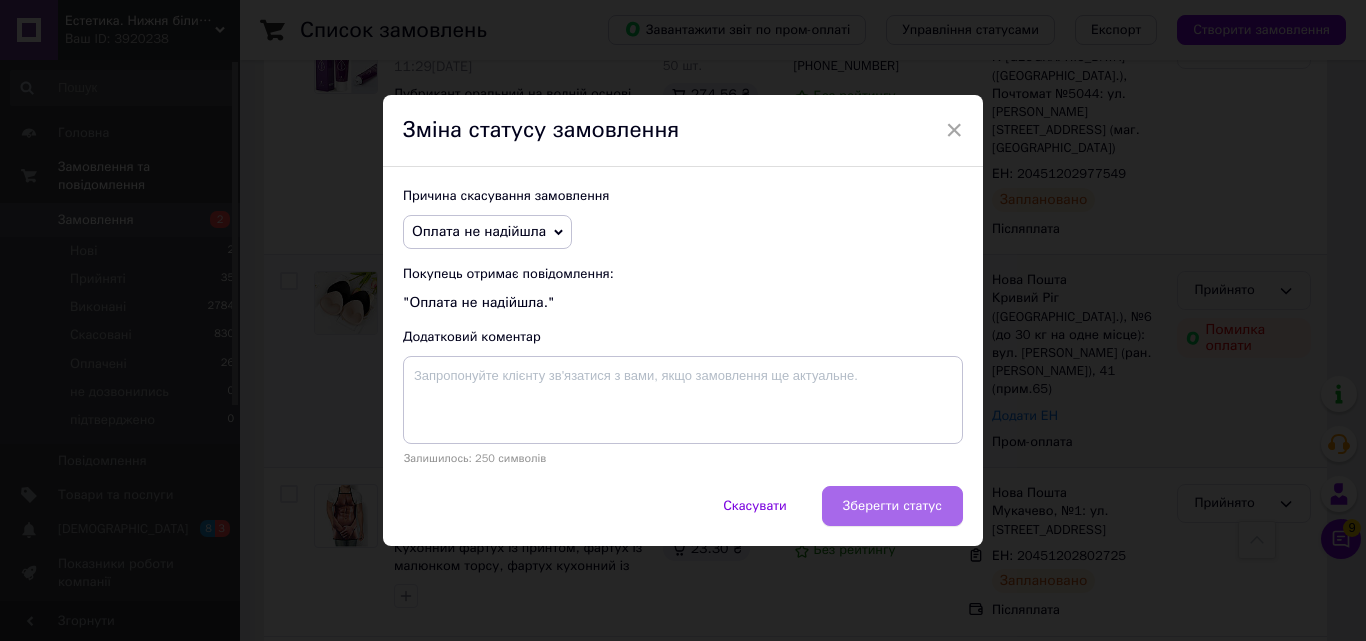 click on "Зберегти статус" at bounding box center (892, 506) 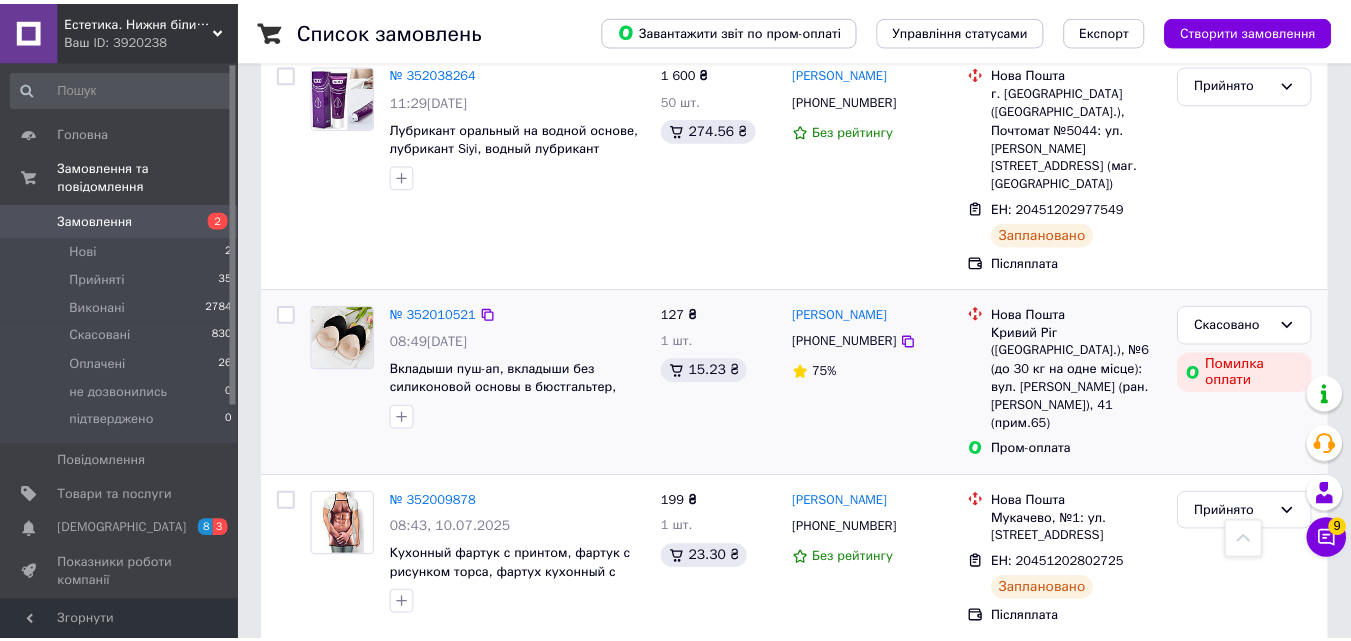 scroll, scrollTop: 1213, scrollLeft: 0, axis: vertical 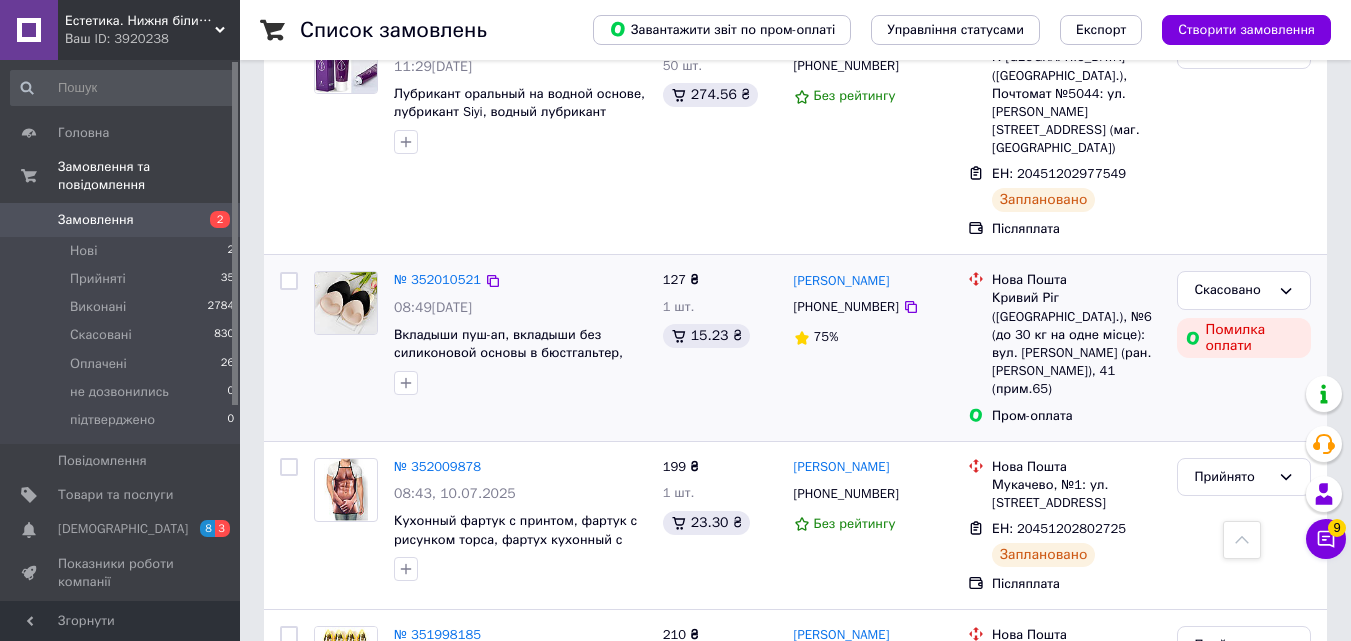 click on "Замовлення" at bounding box center (96, 220) 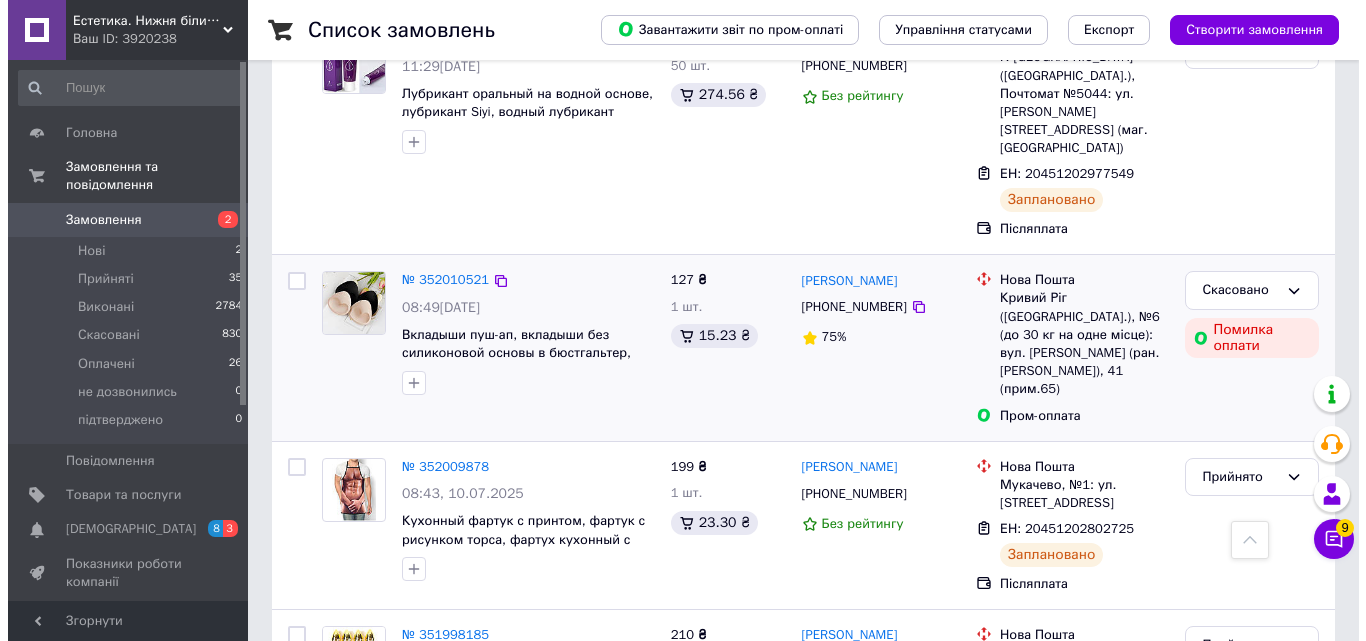 scroll, scrollTop: 0, scrollLeft: 0, axis: both 